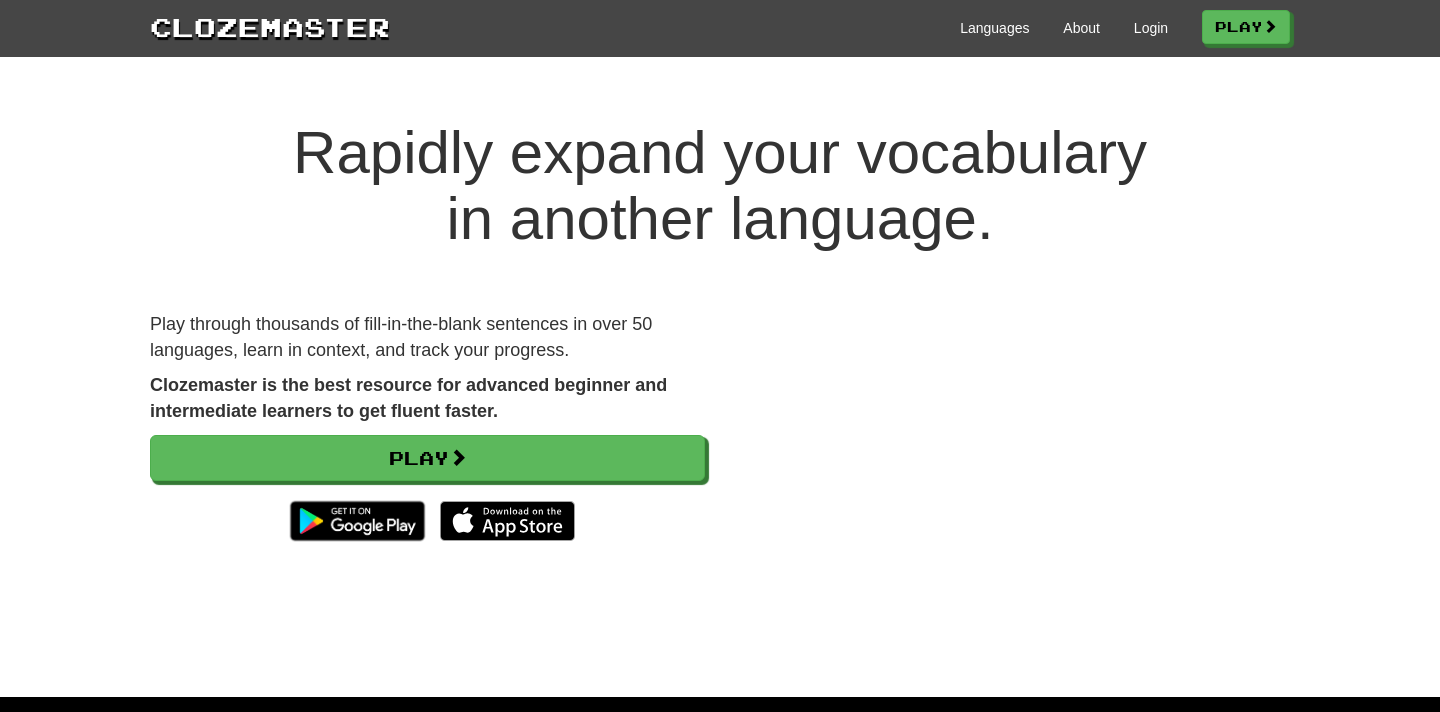 scroll, scrollTop: 0, scrollLeft: 0, axis: both 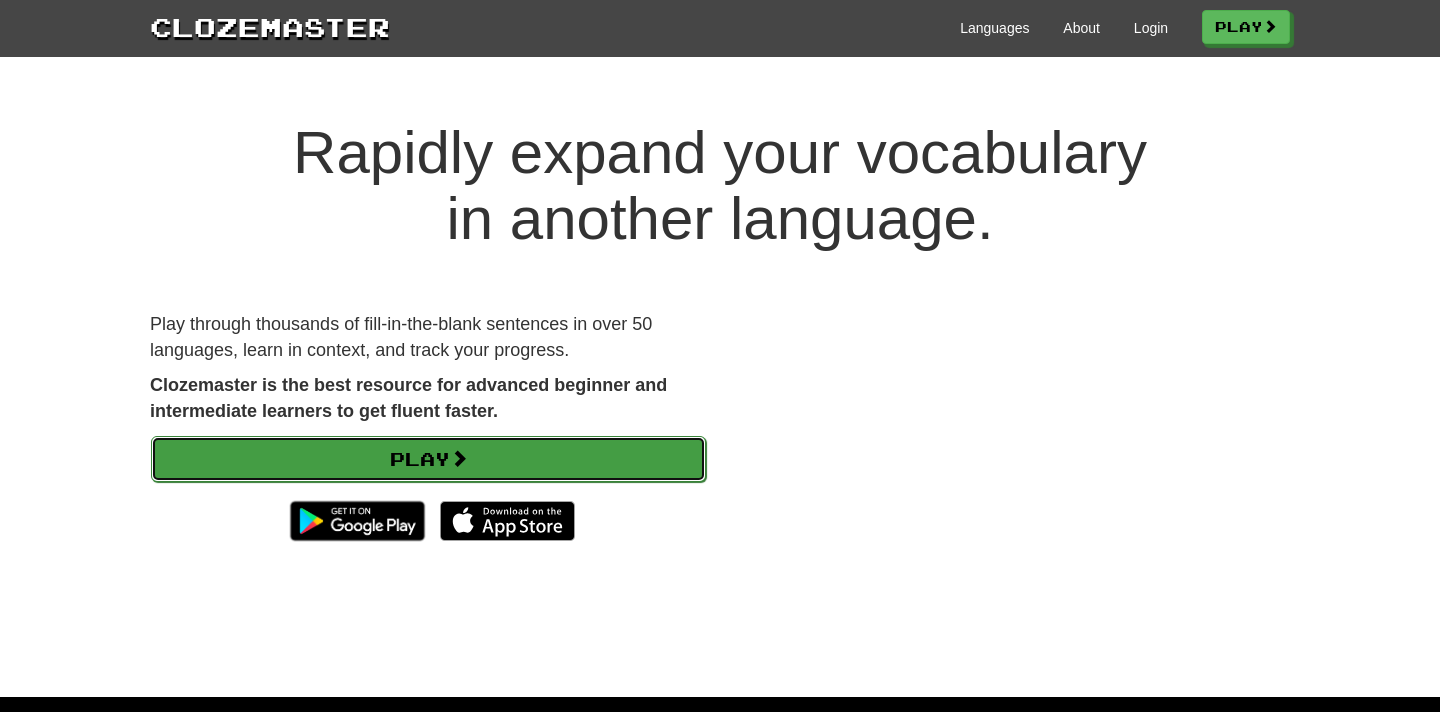 click on "Play" at bounding box center (428, 459) 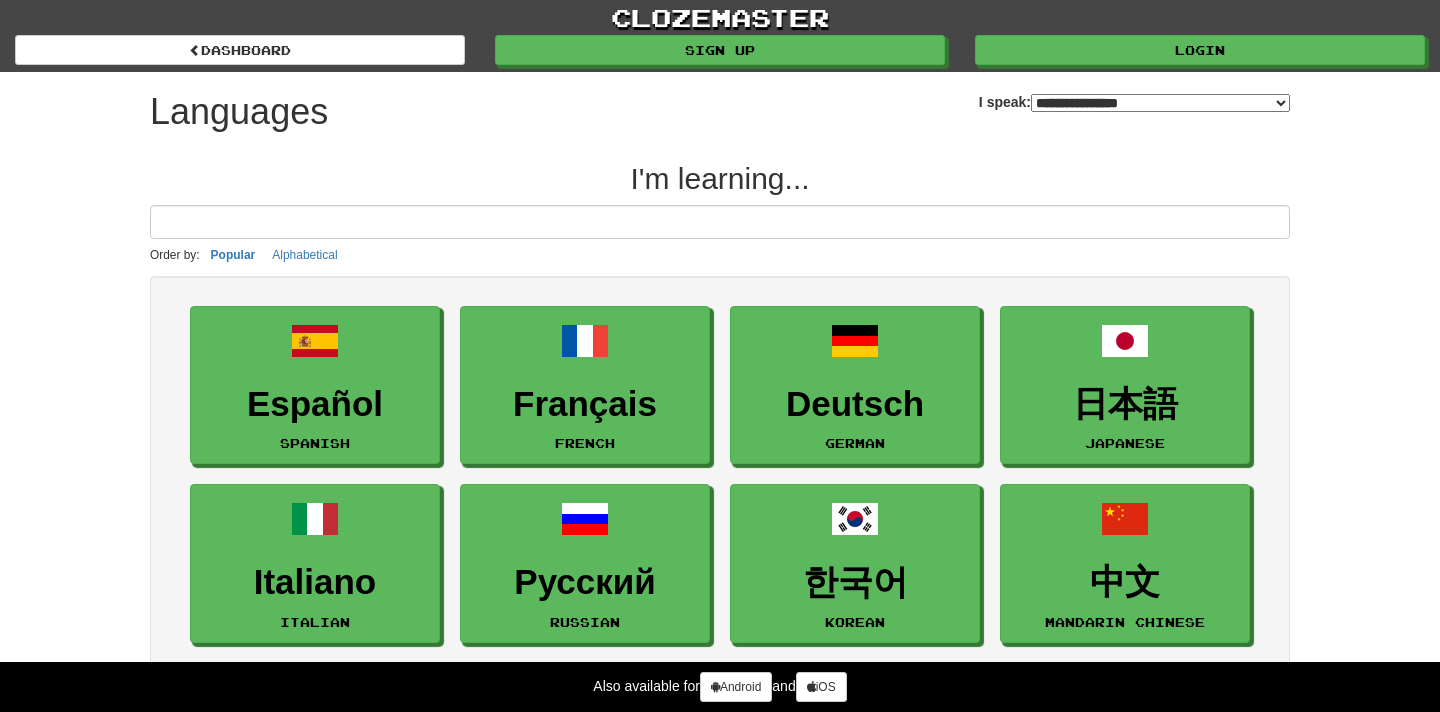 select on "*******" 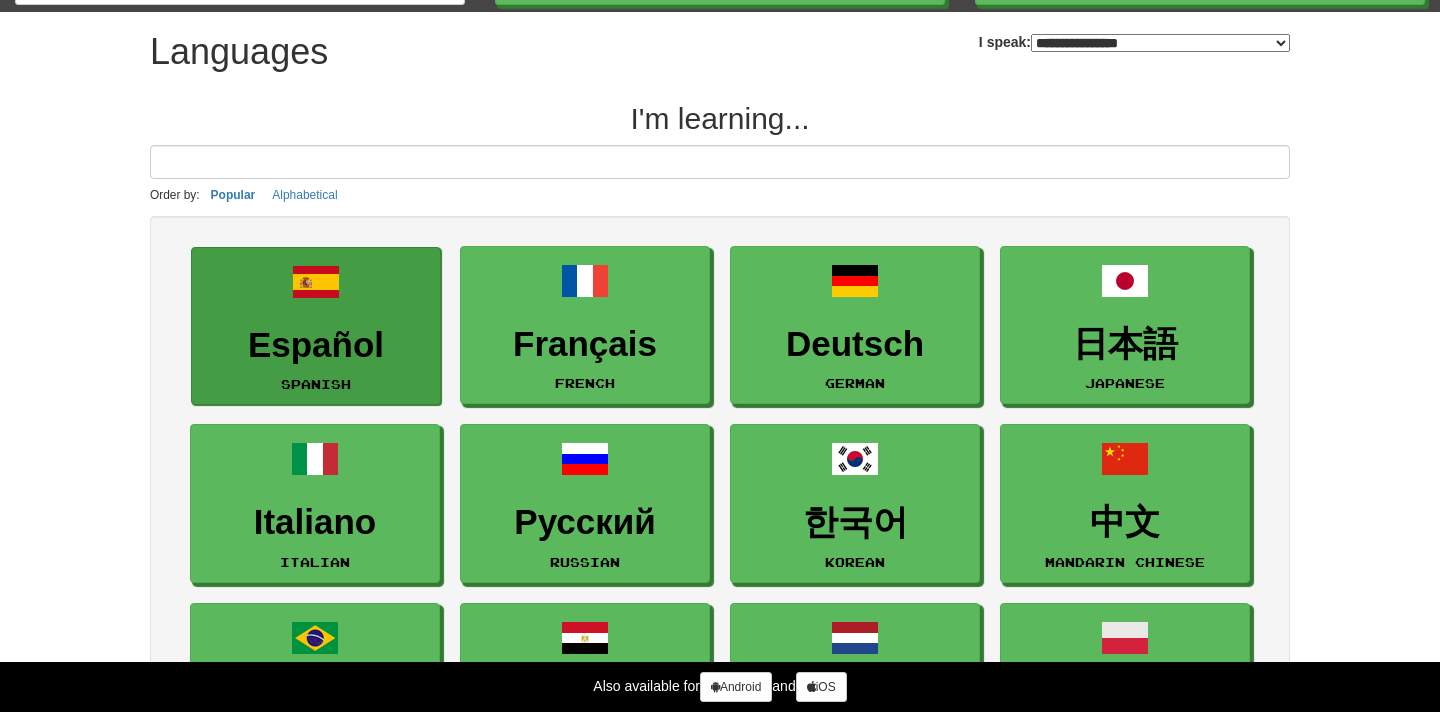 scroll, scrollTop: 0, scrollLeft: 0, axis: both 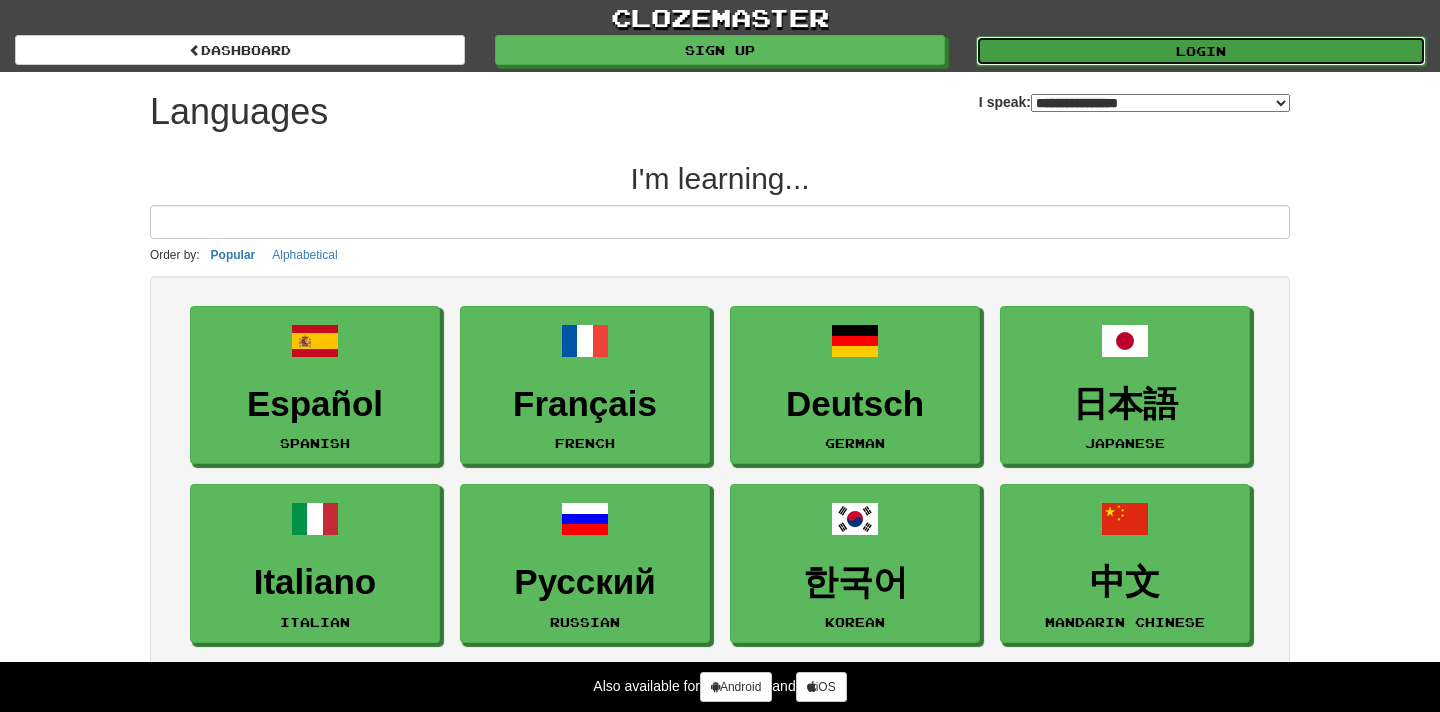 click on "Login" at bounding box center [1201, 51] 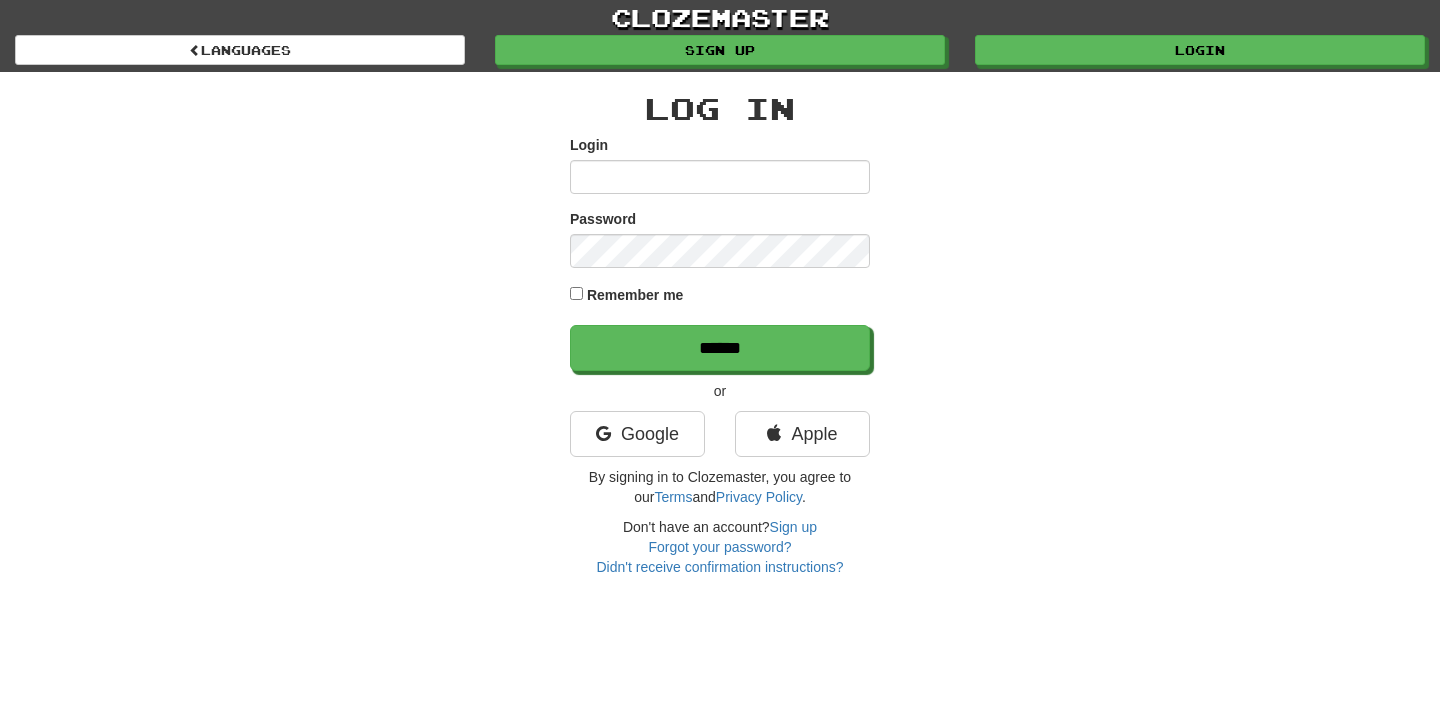scroll, scrollTop: 0, scrollLeft: 0, axis: both 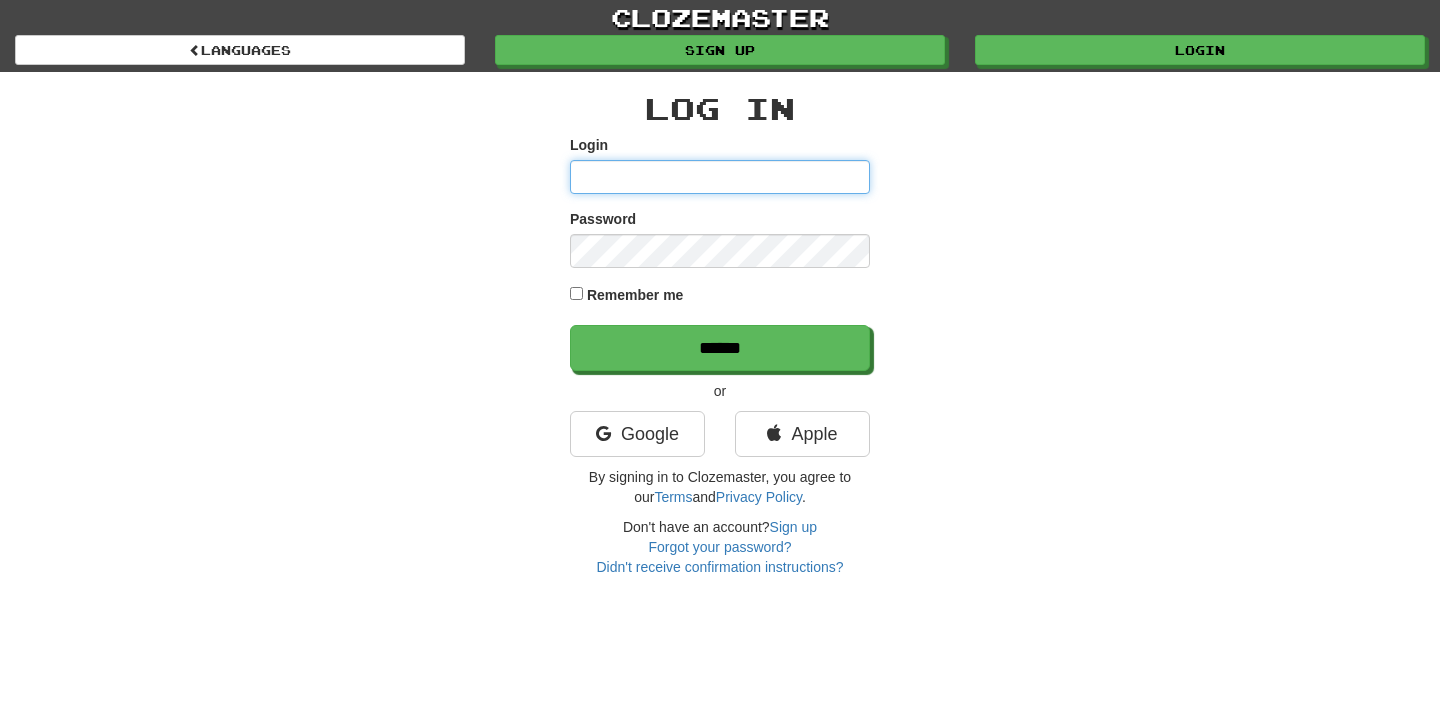 click on "Login" at bounding box center (720, 177) 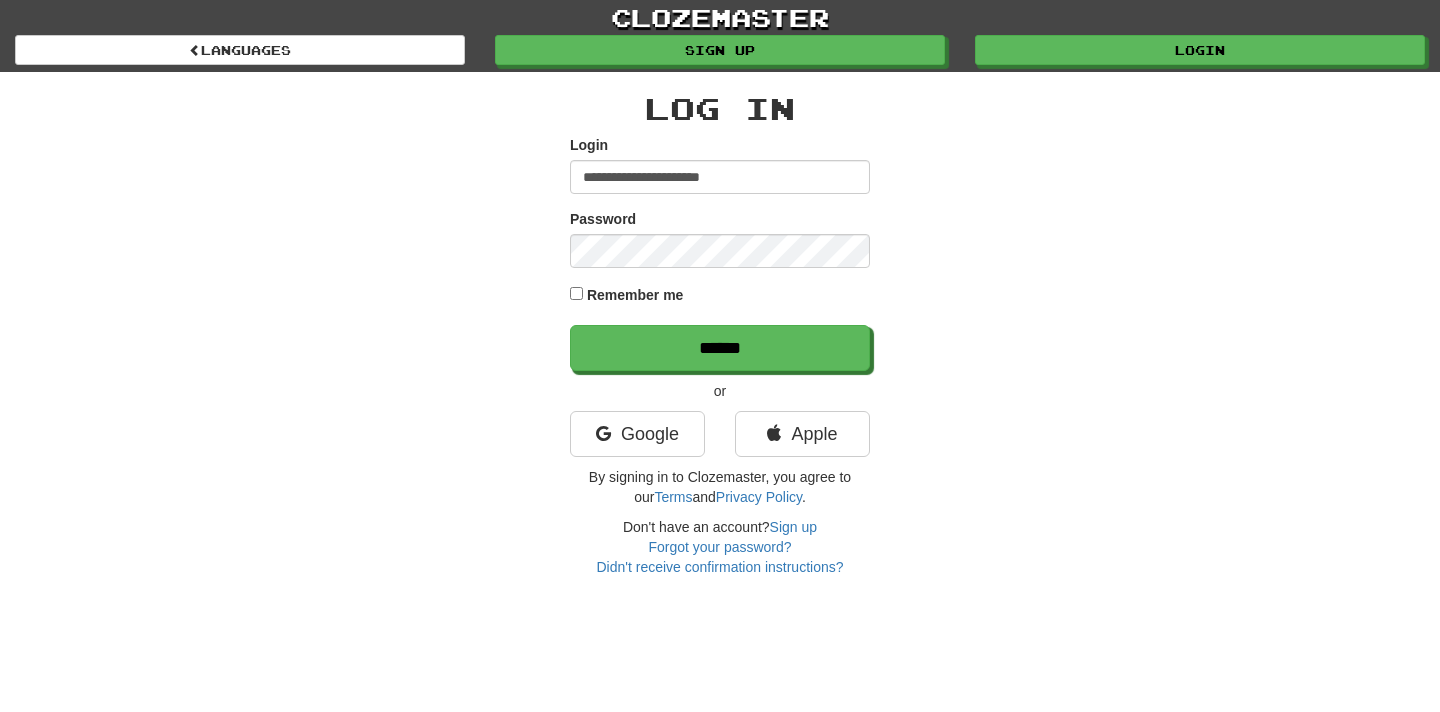 click on "Remember me" at bounding box center (635, 295) 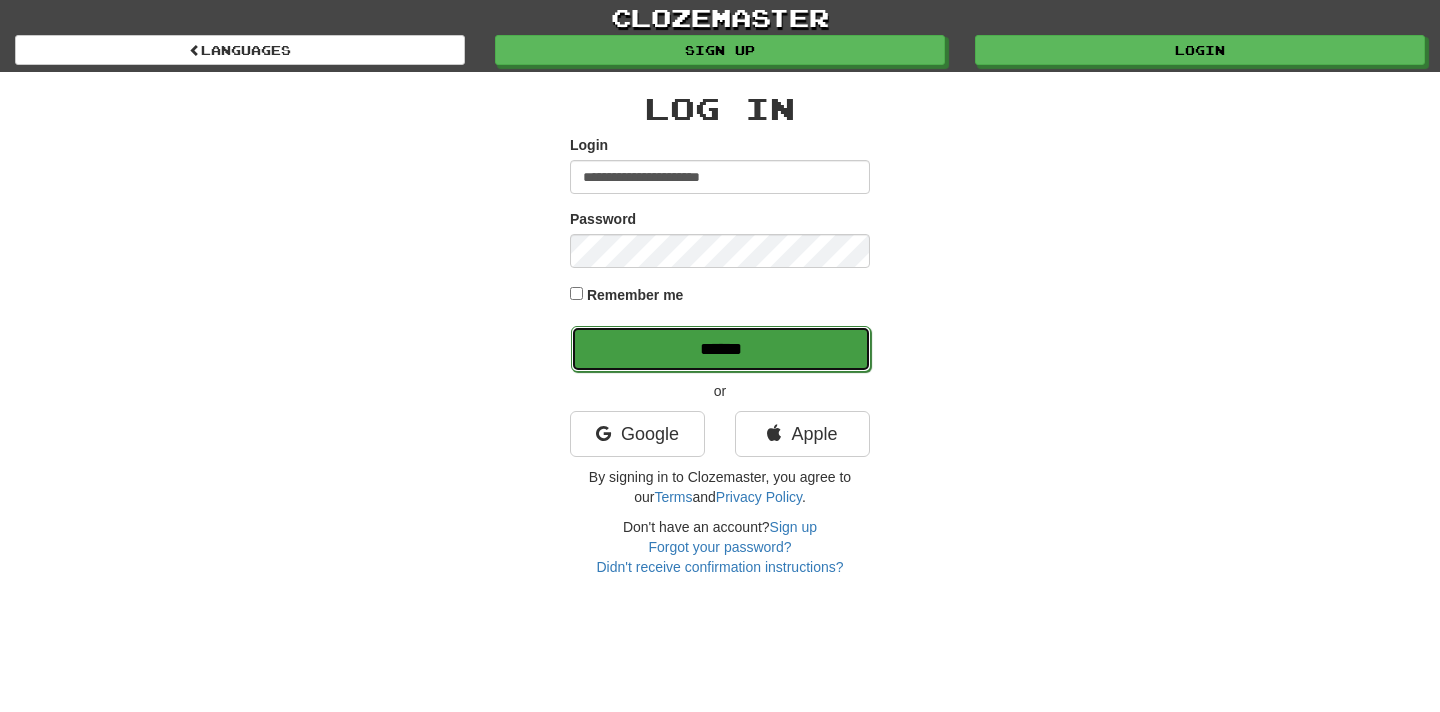 click on "******" at bounding box center [721, 349] 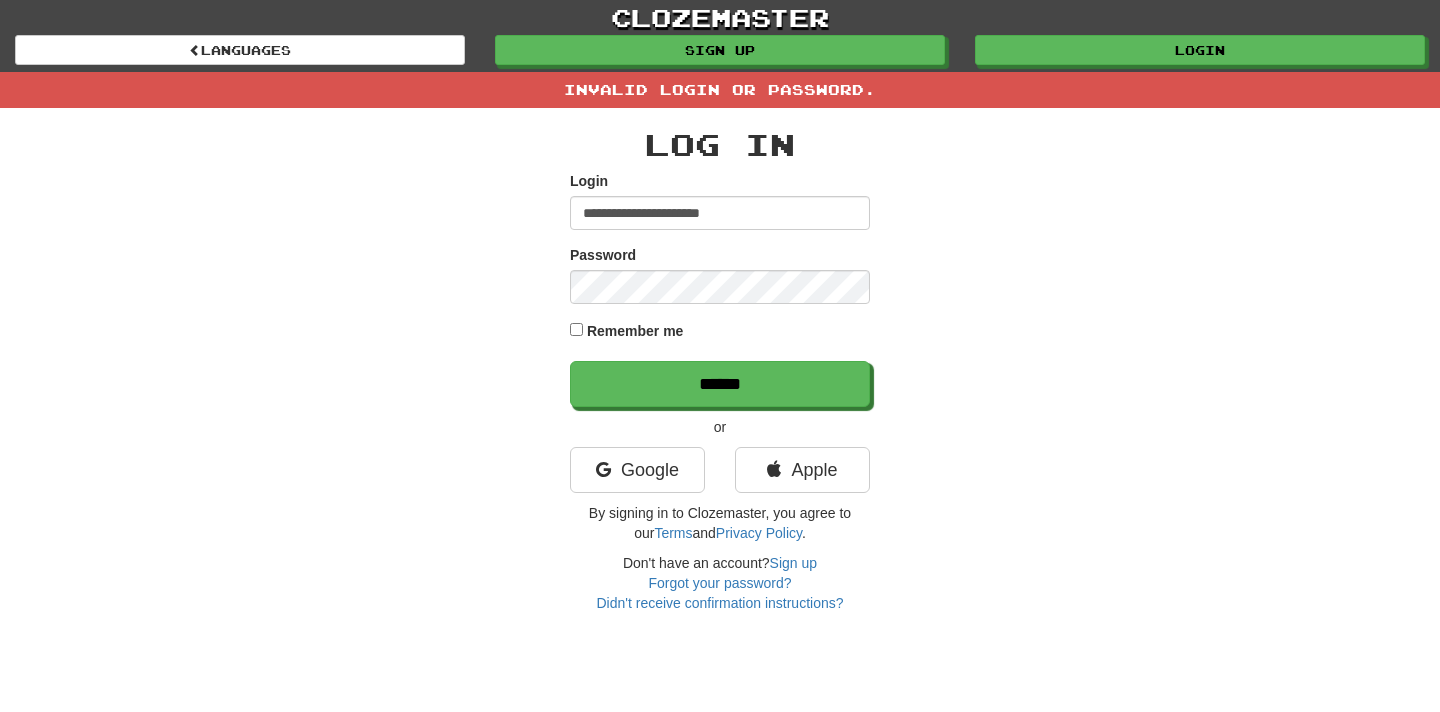 scroll, scrollTop: 0, scrollLeft: 0, axis: both 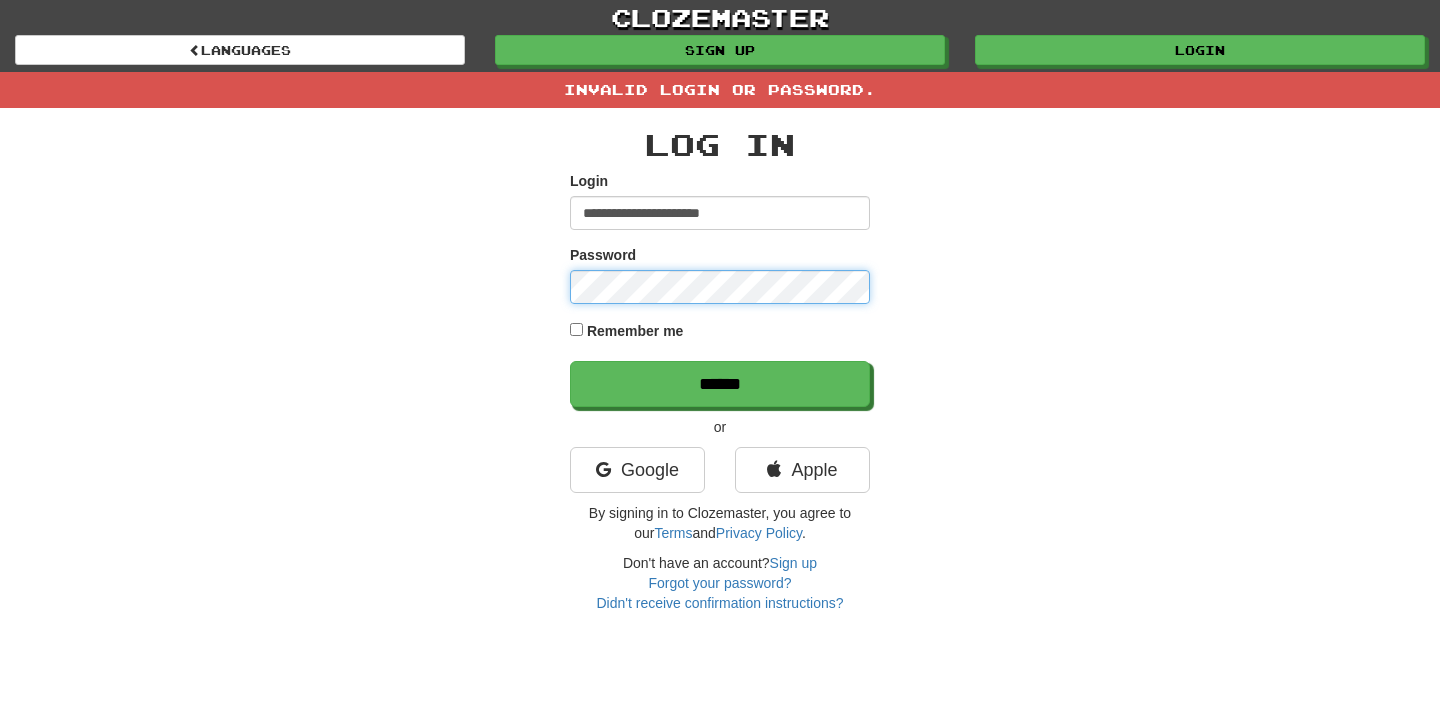 click on "******" at bounding box center [720, 384] 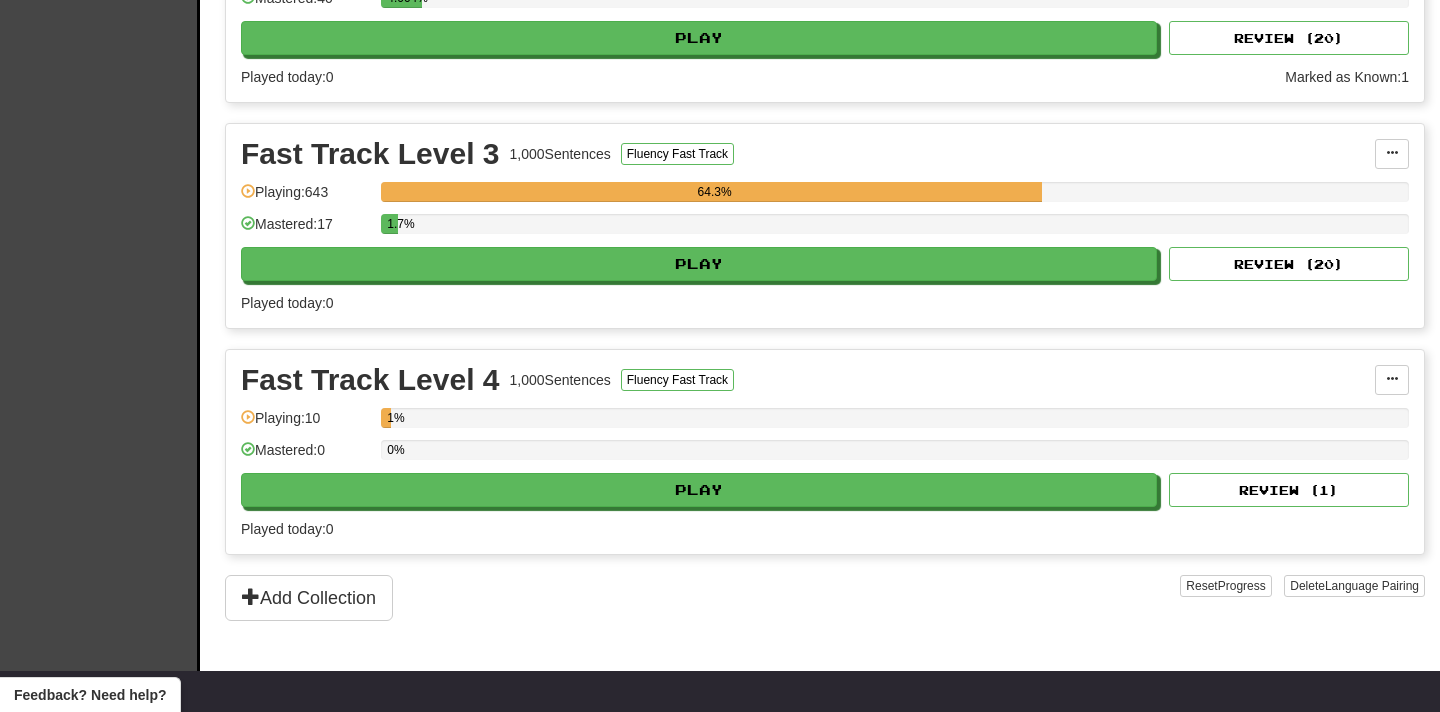 scroll, scrollTop: 804, scrollLeft: 0, axis: vertical 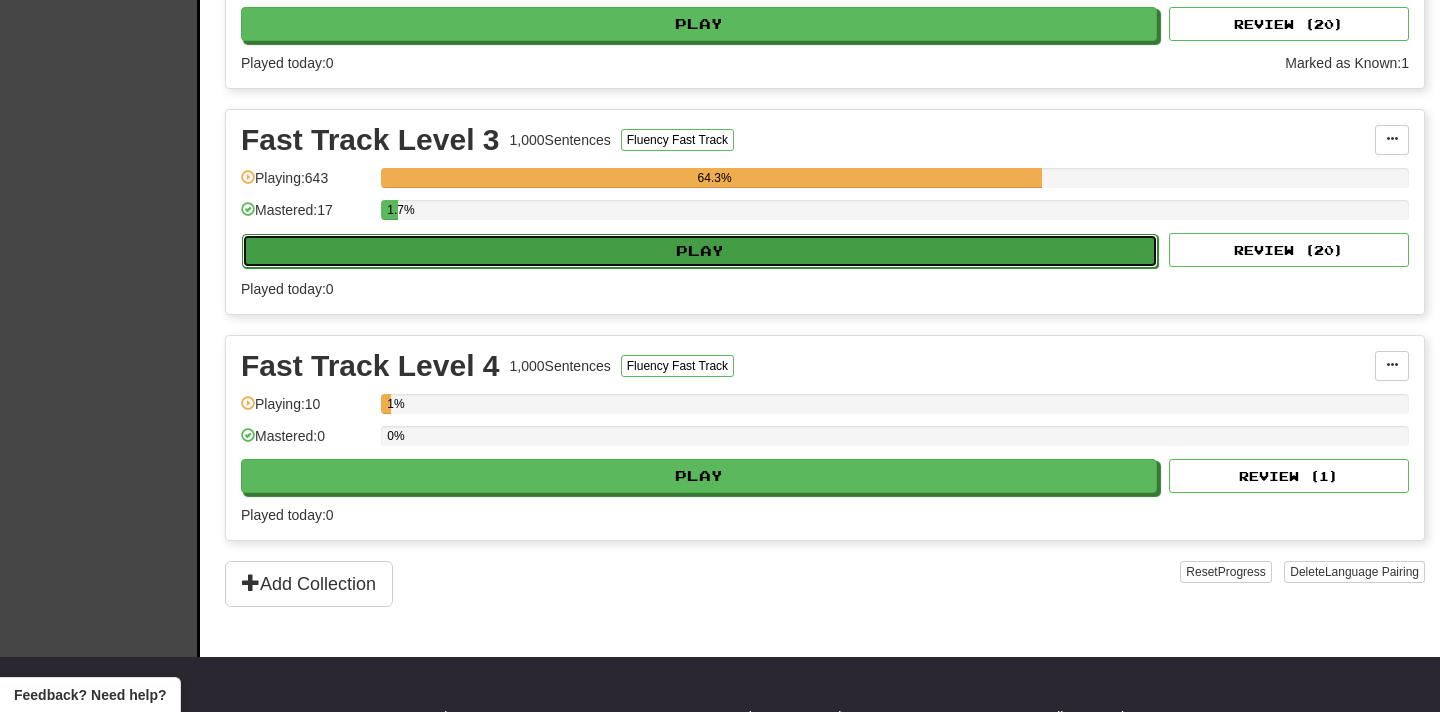 click on "Play" at bounding box center (700, 251) 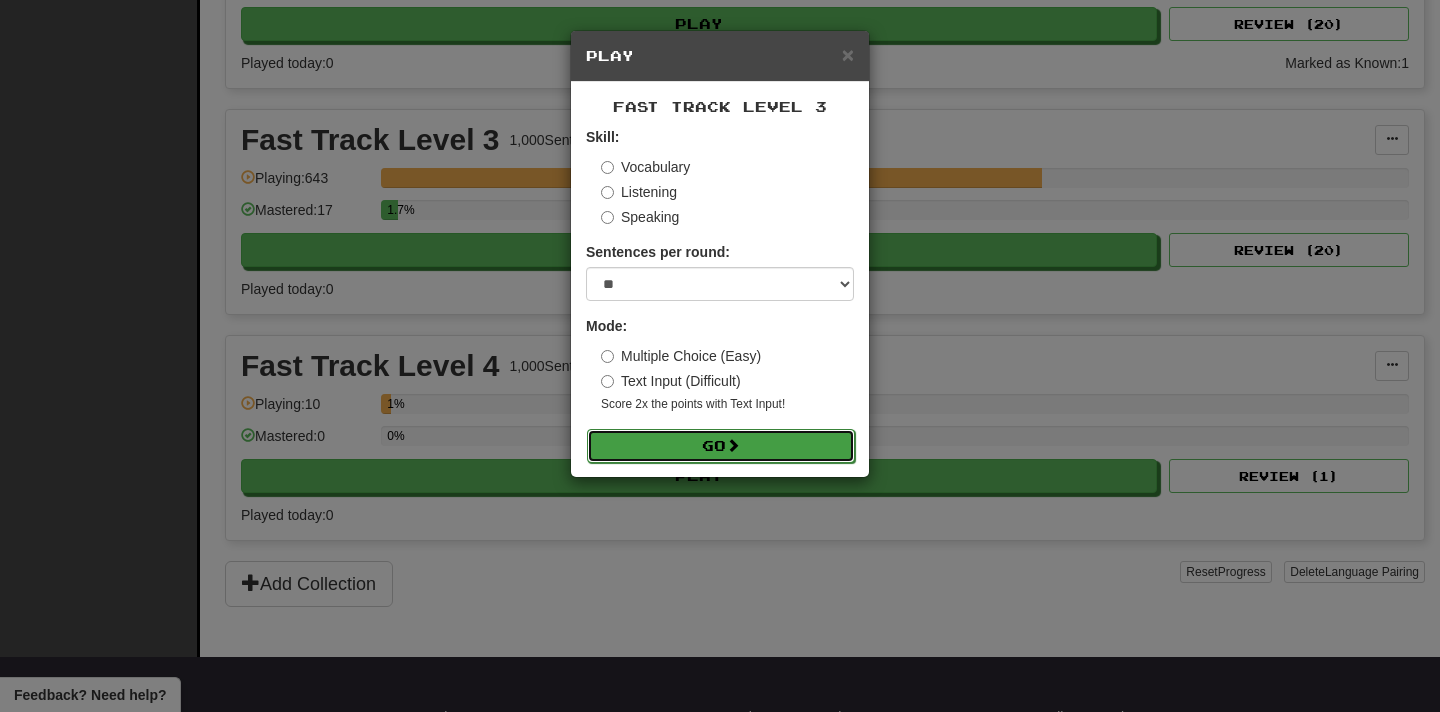 click on "Go" at bounding box center [721, 446] 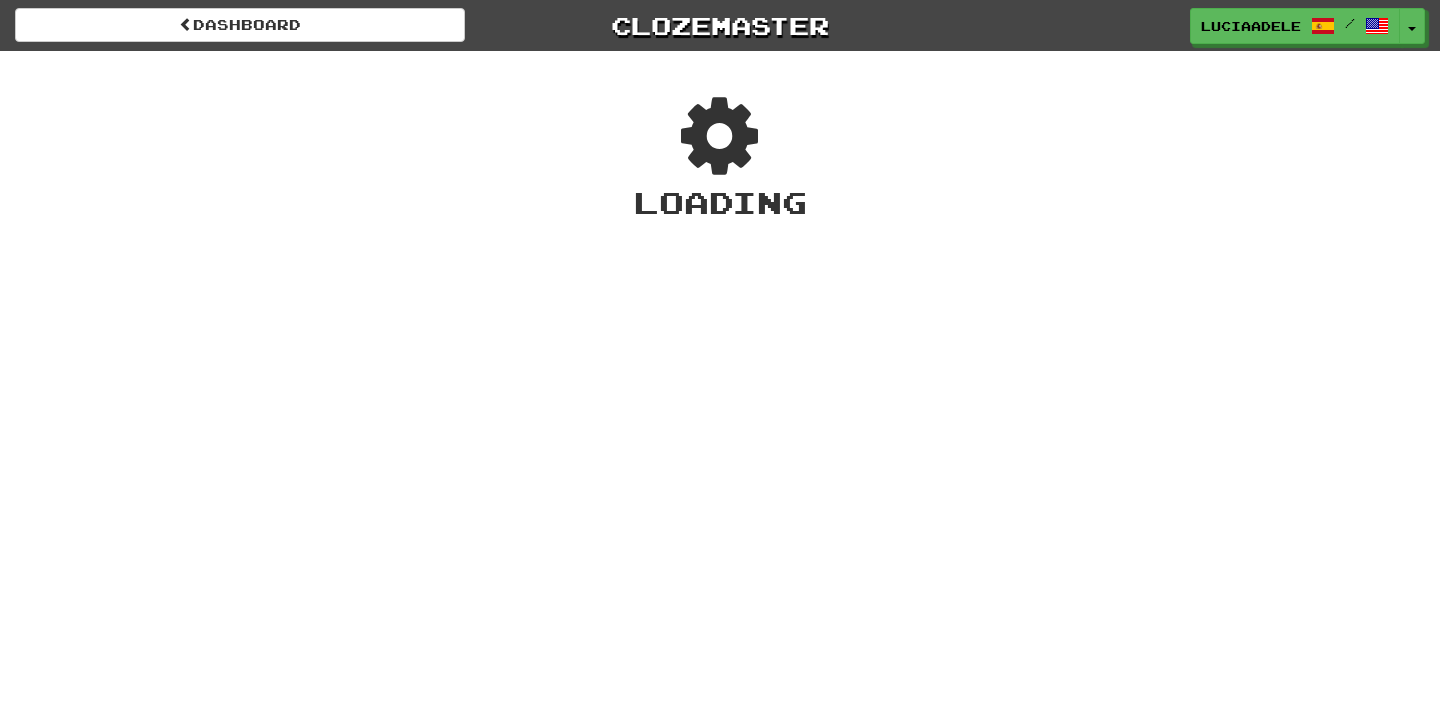 scroll, scrollTop: 0, scrollLeft: 0, axis: both 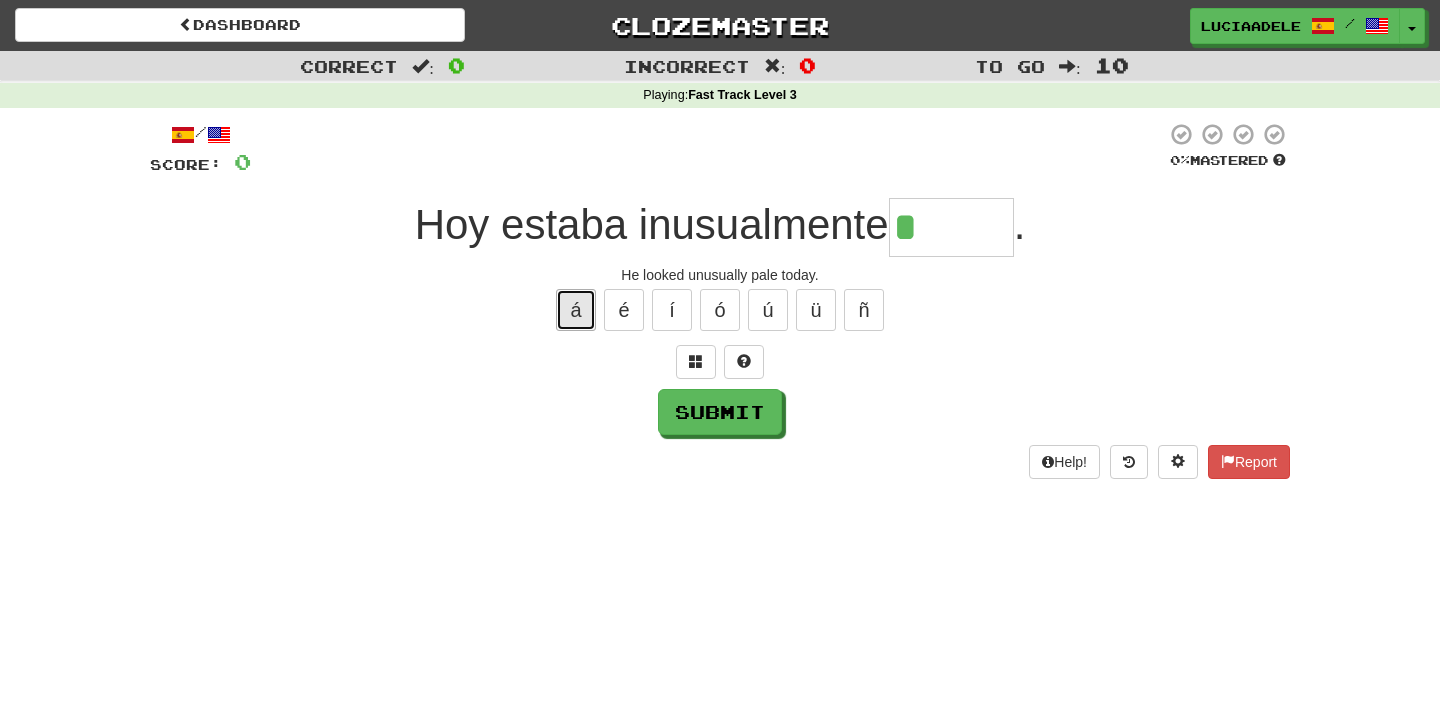click on "á" at bounding box center [576, 310] 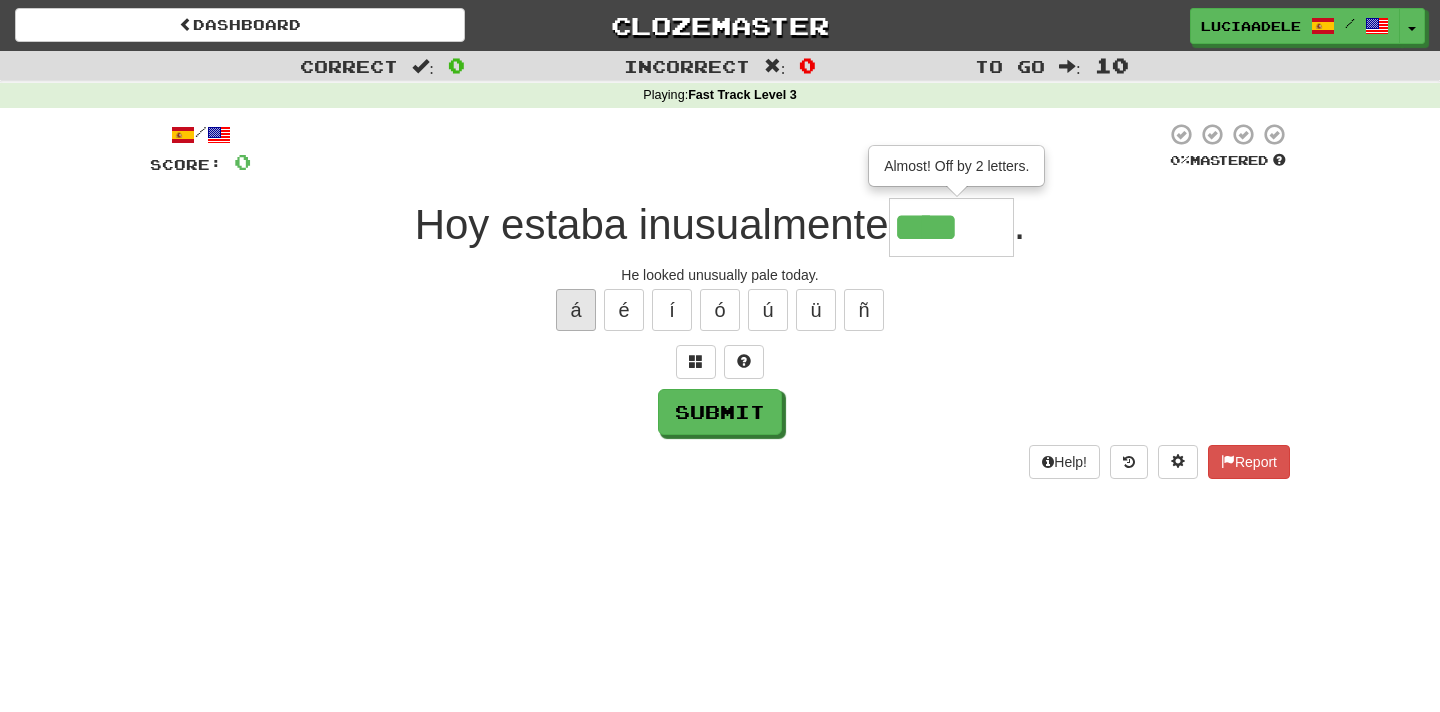 type on "******" 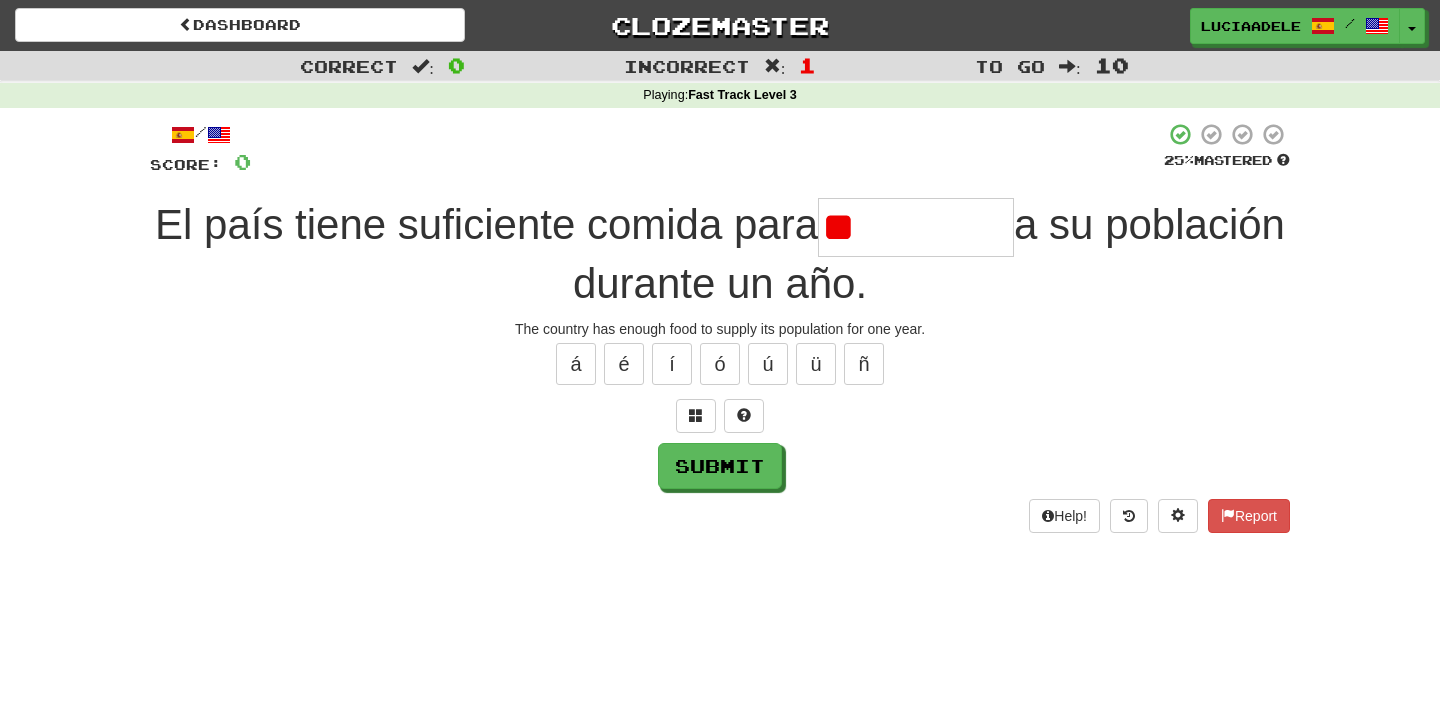 type on "*" 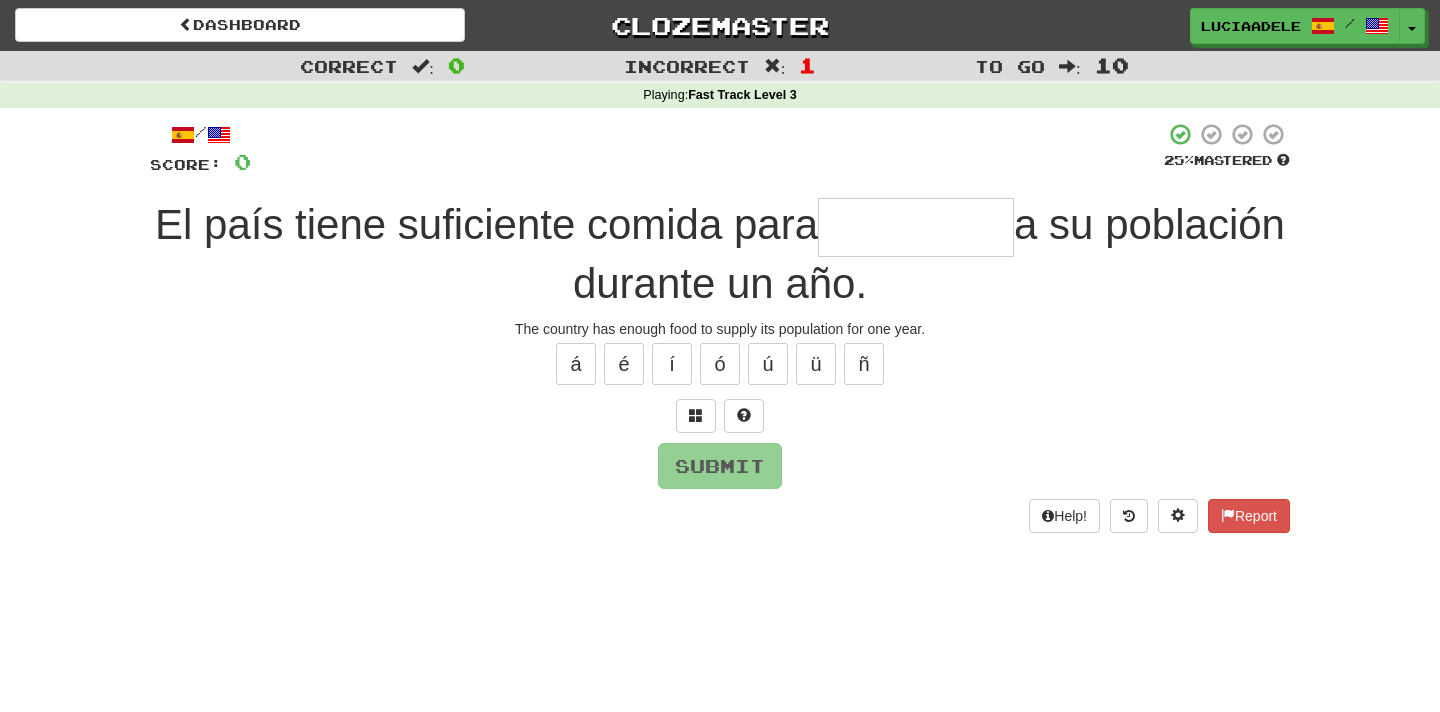type on "*********" 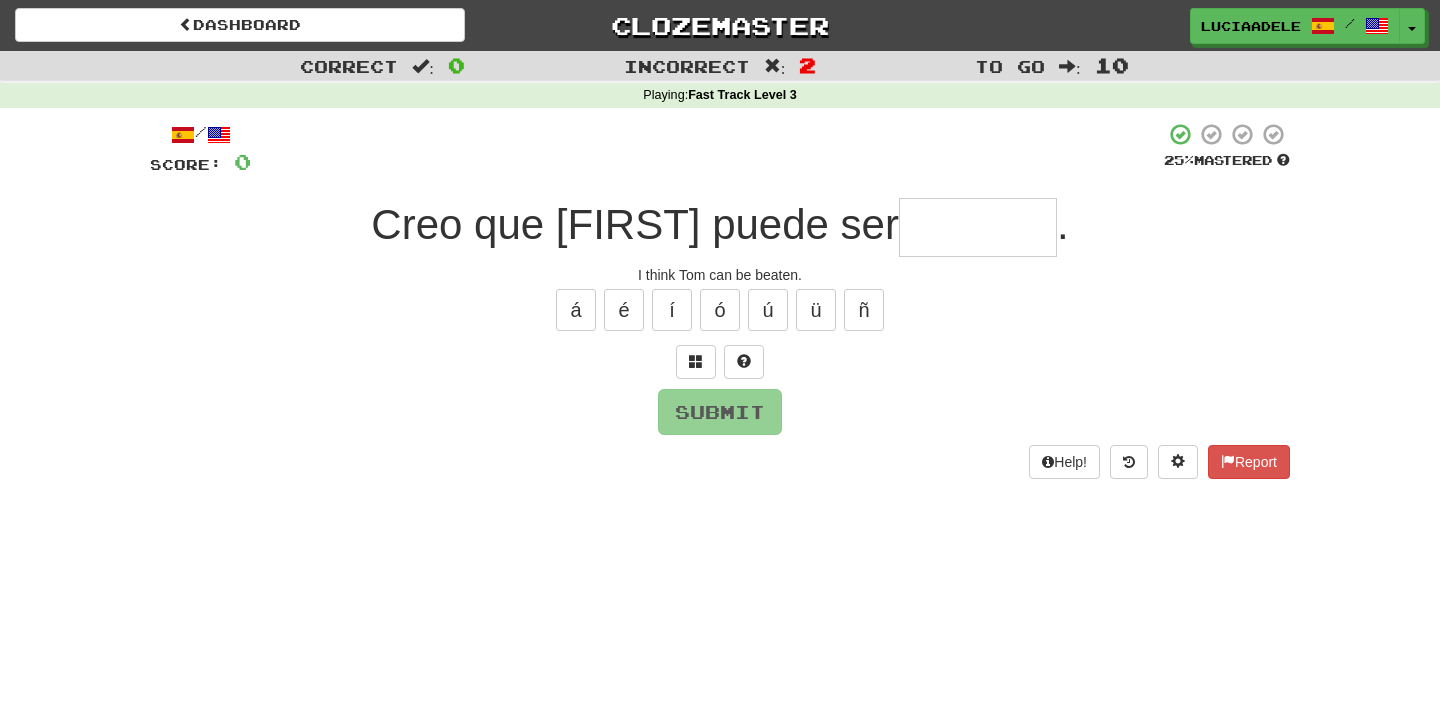 type on "*" 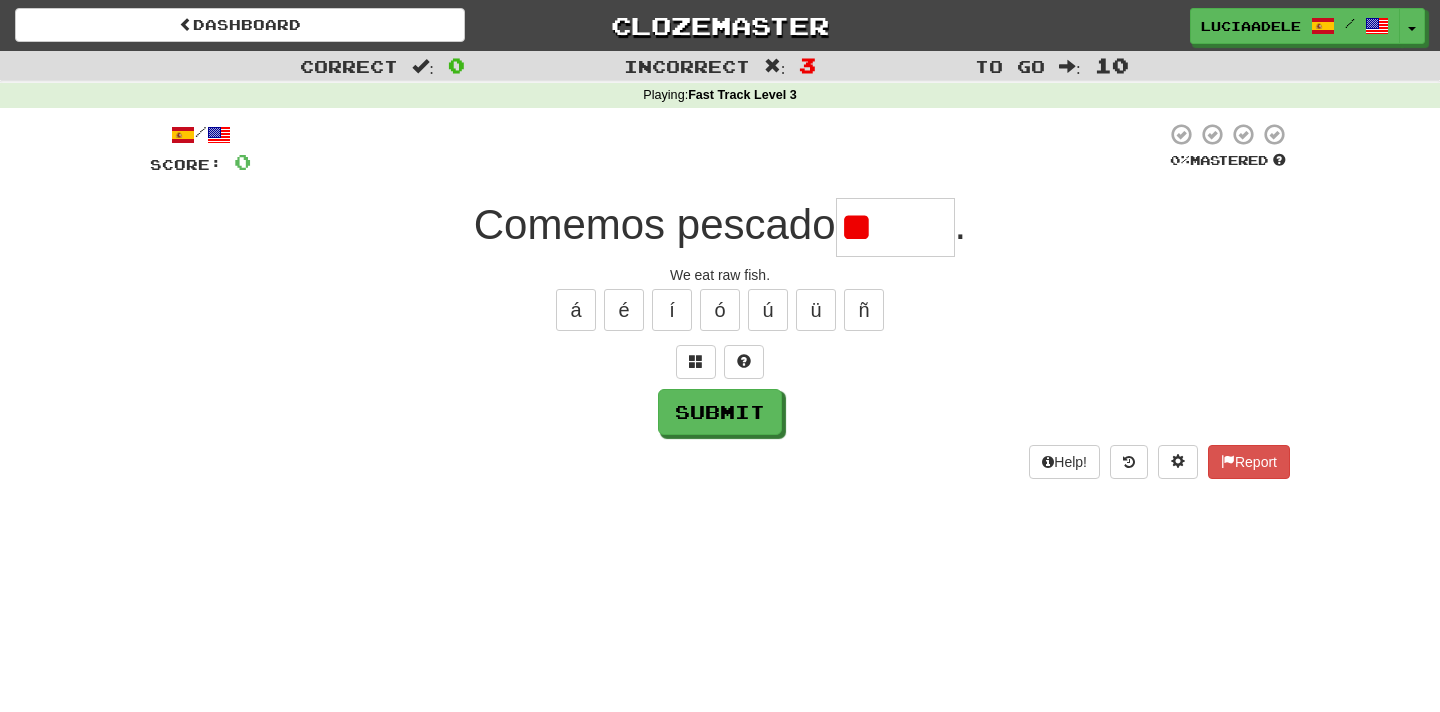 type on "*" 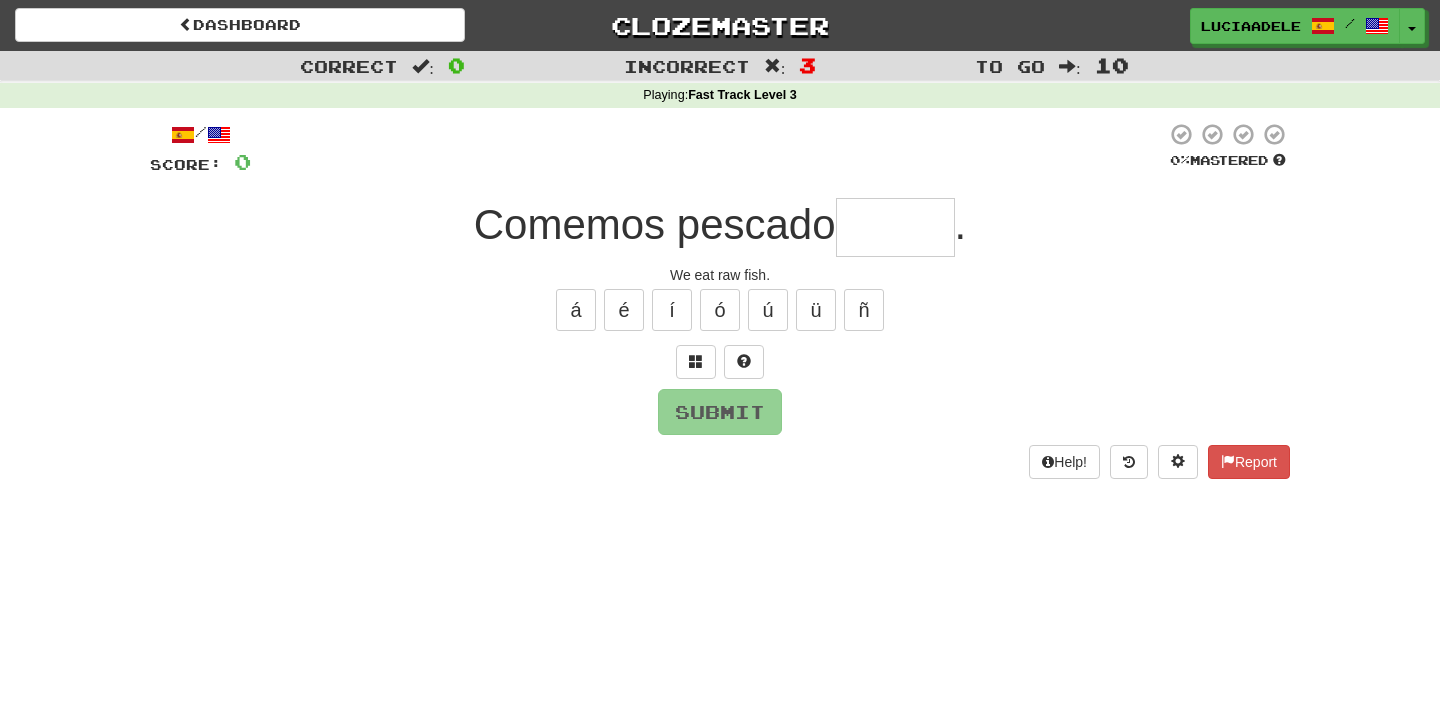 type on "*" 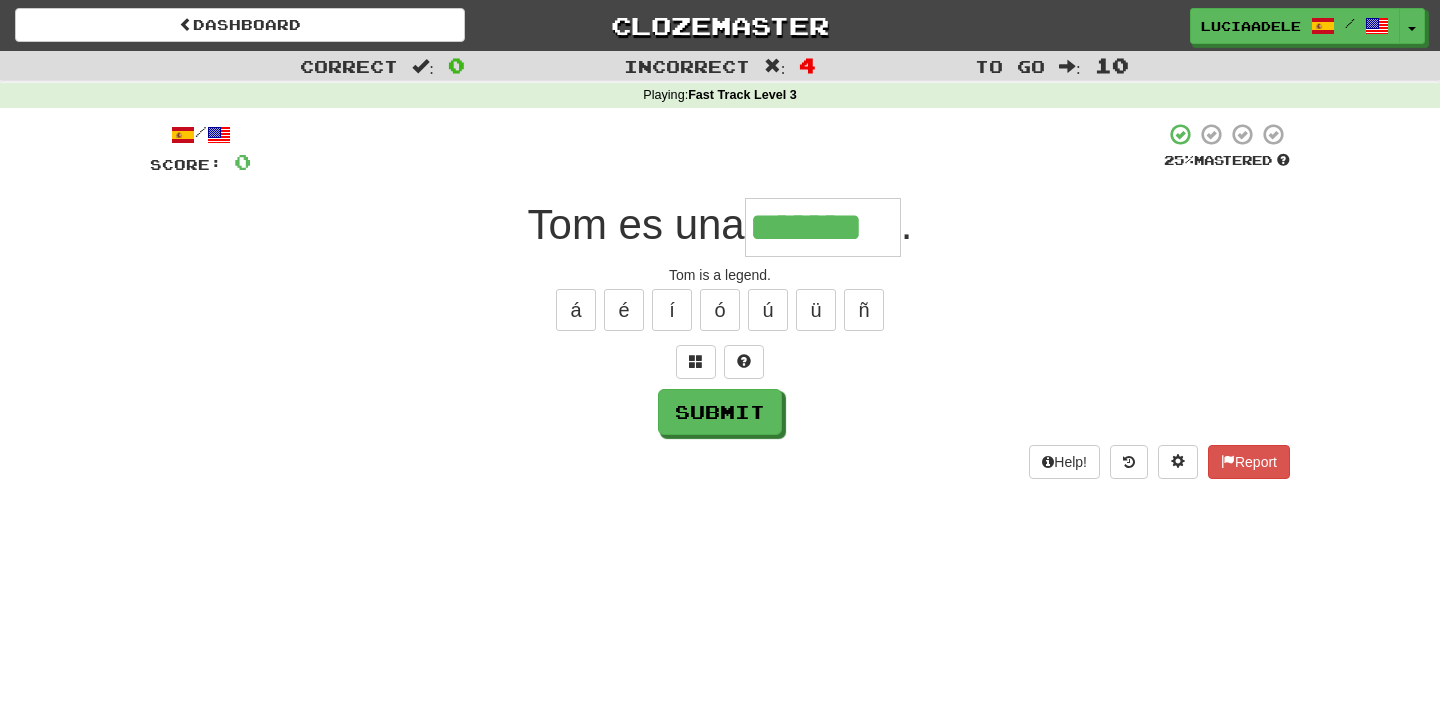 type on "*******" 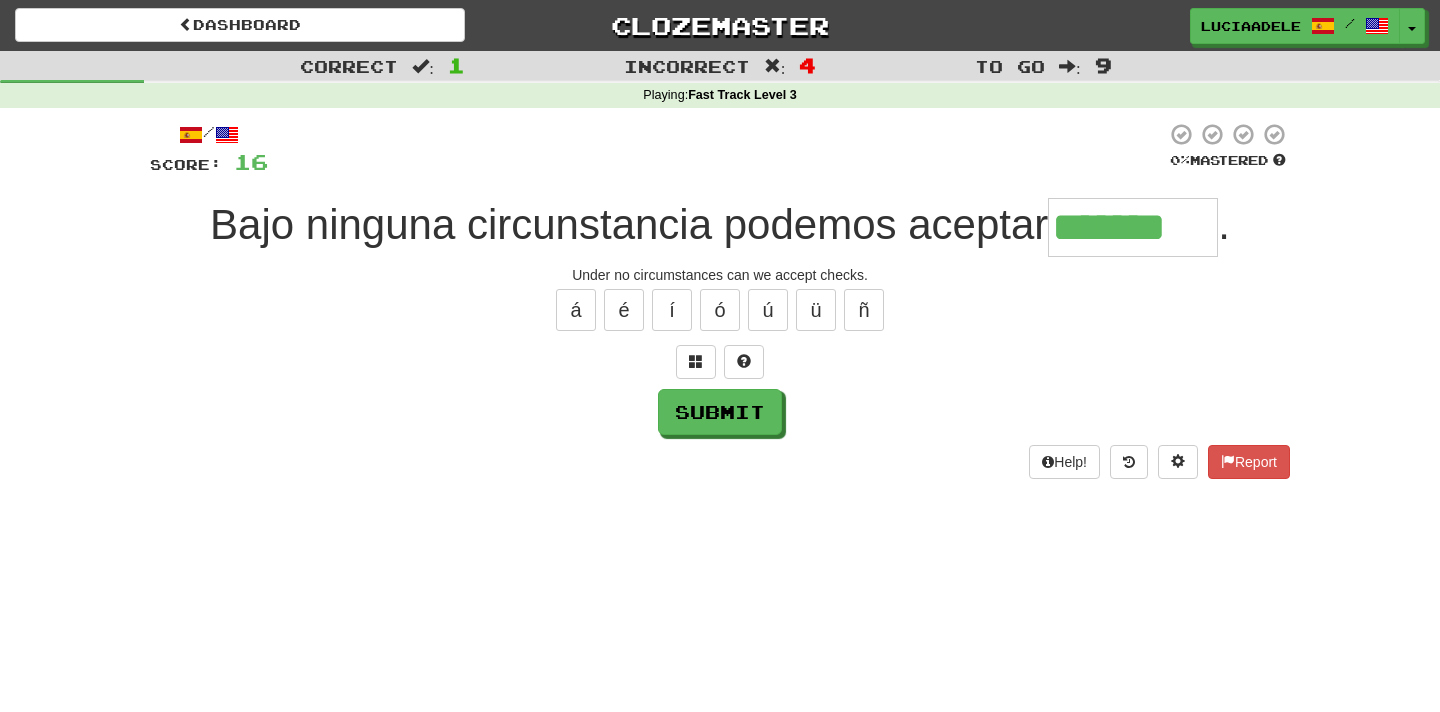 type on "*******" 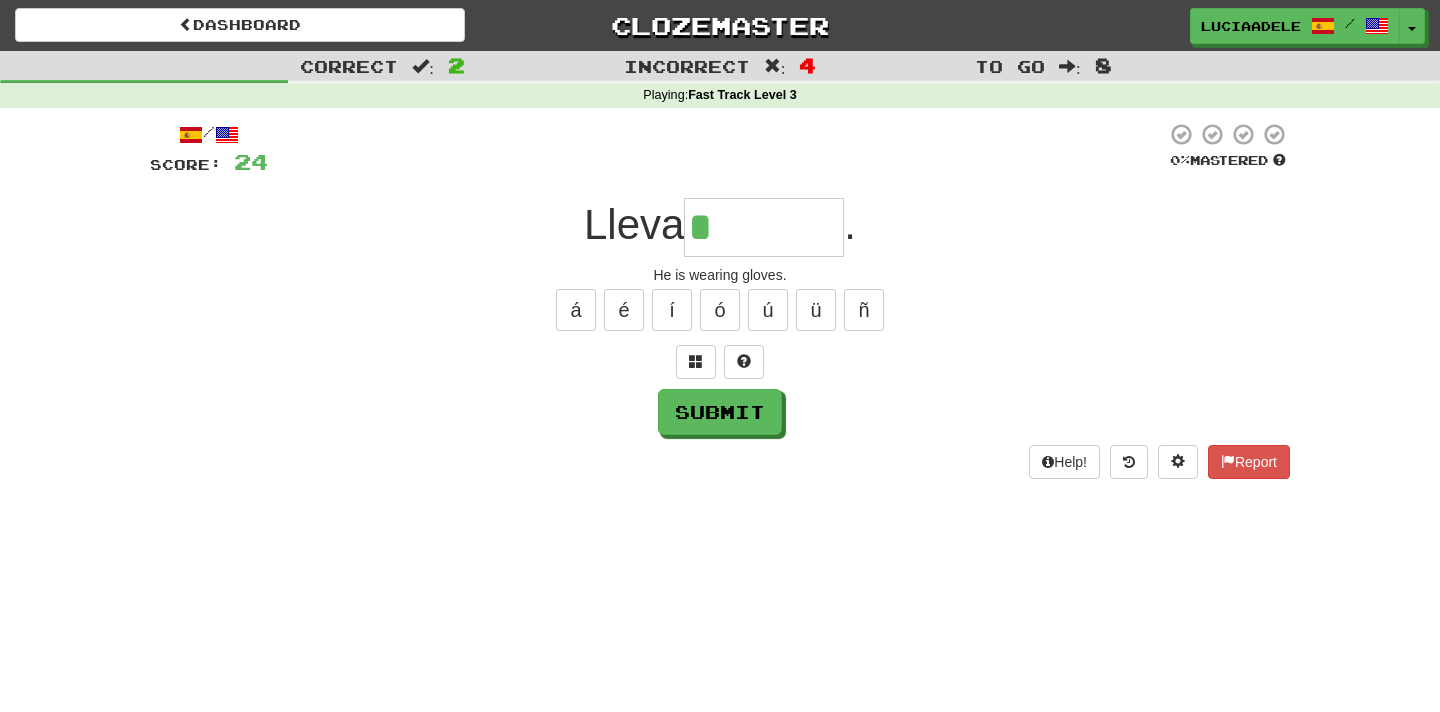 type on "*******" 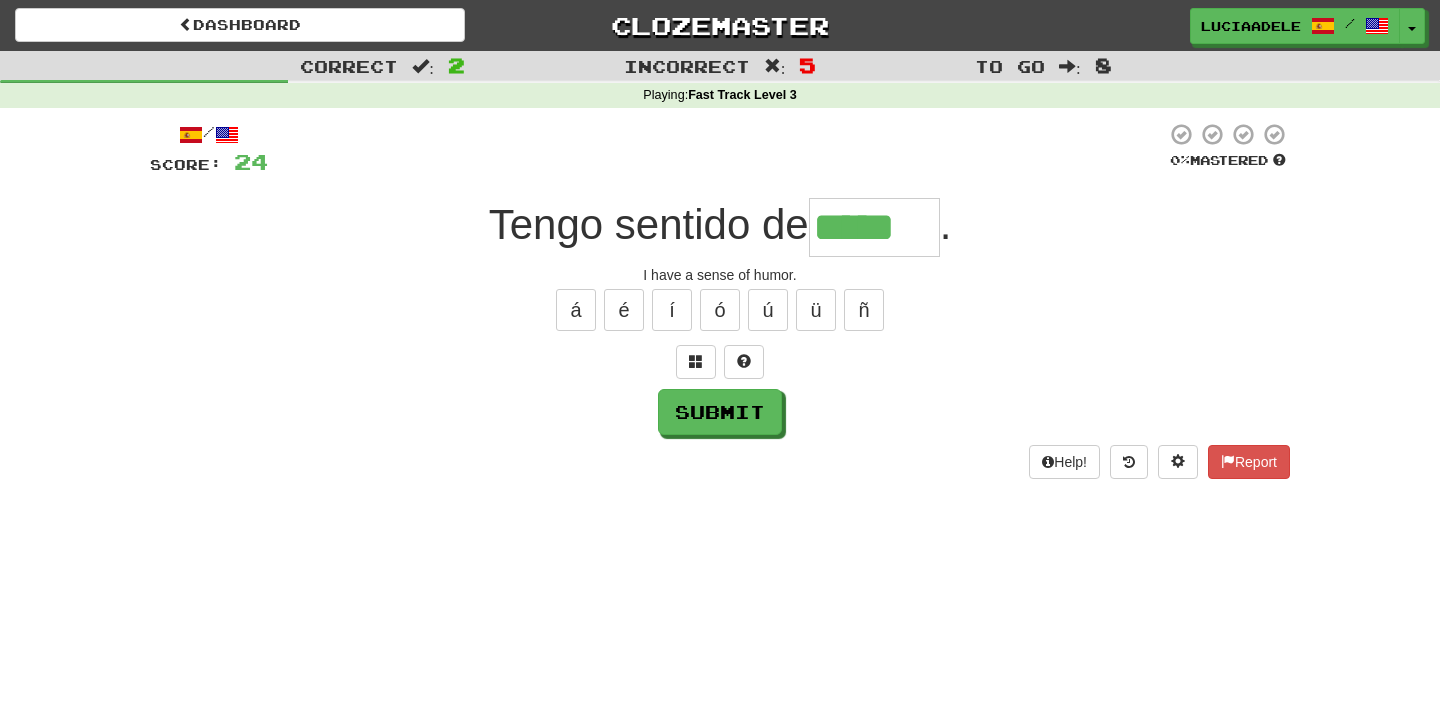 type on "*****" 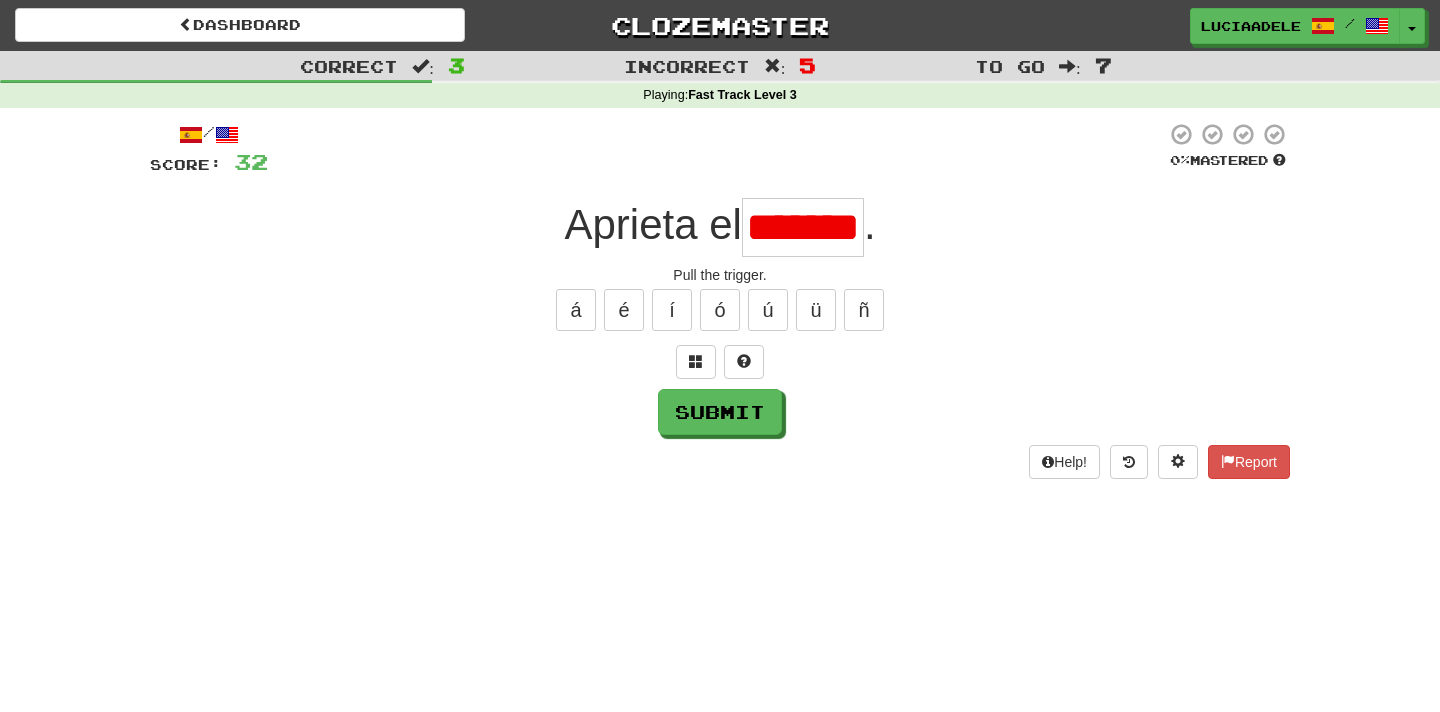 type on "*******" 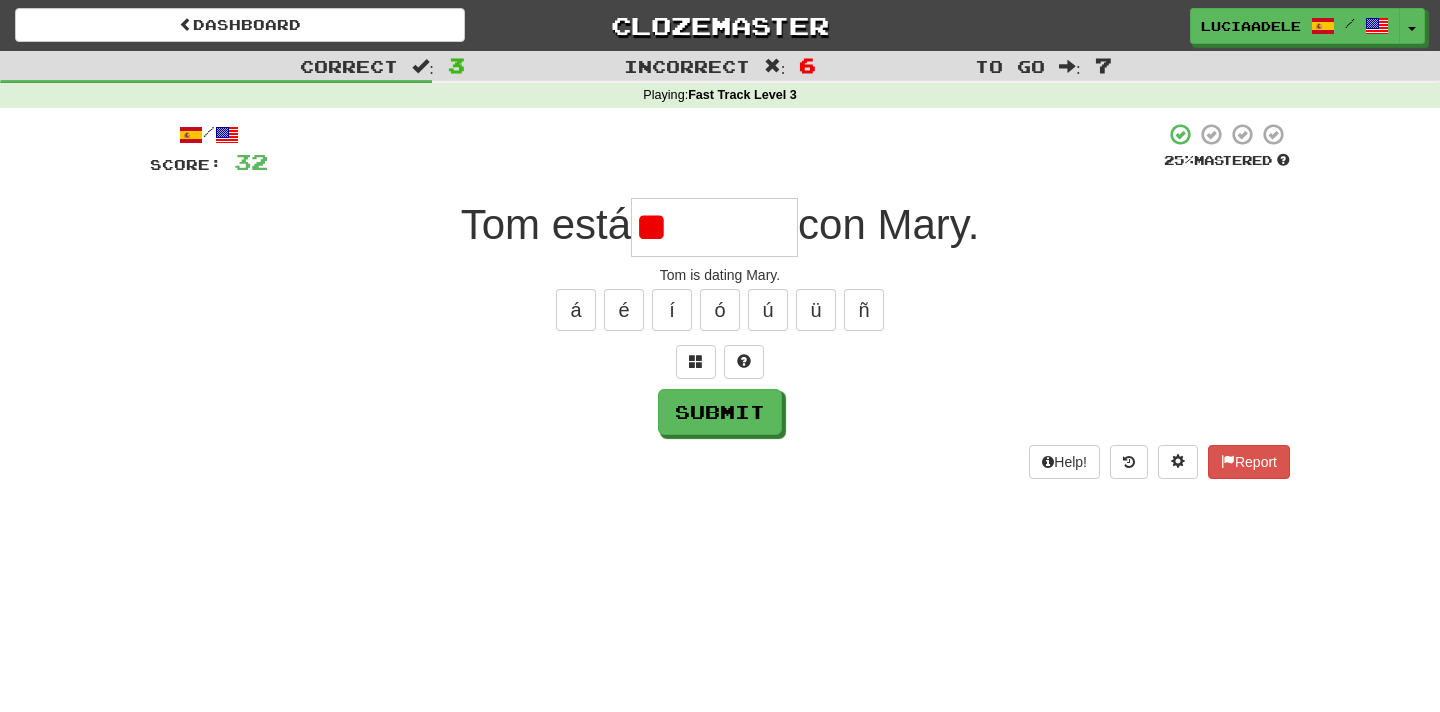 type on "*" 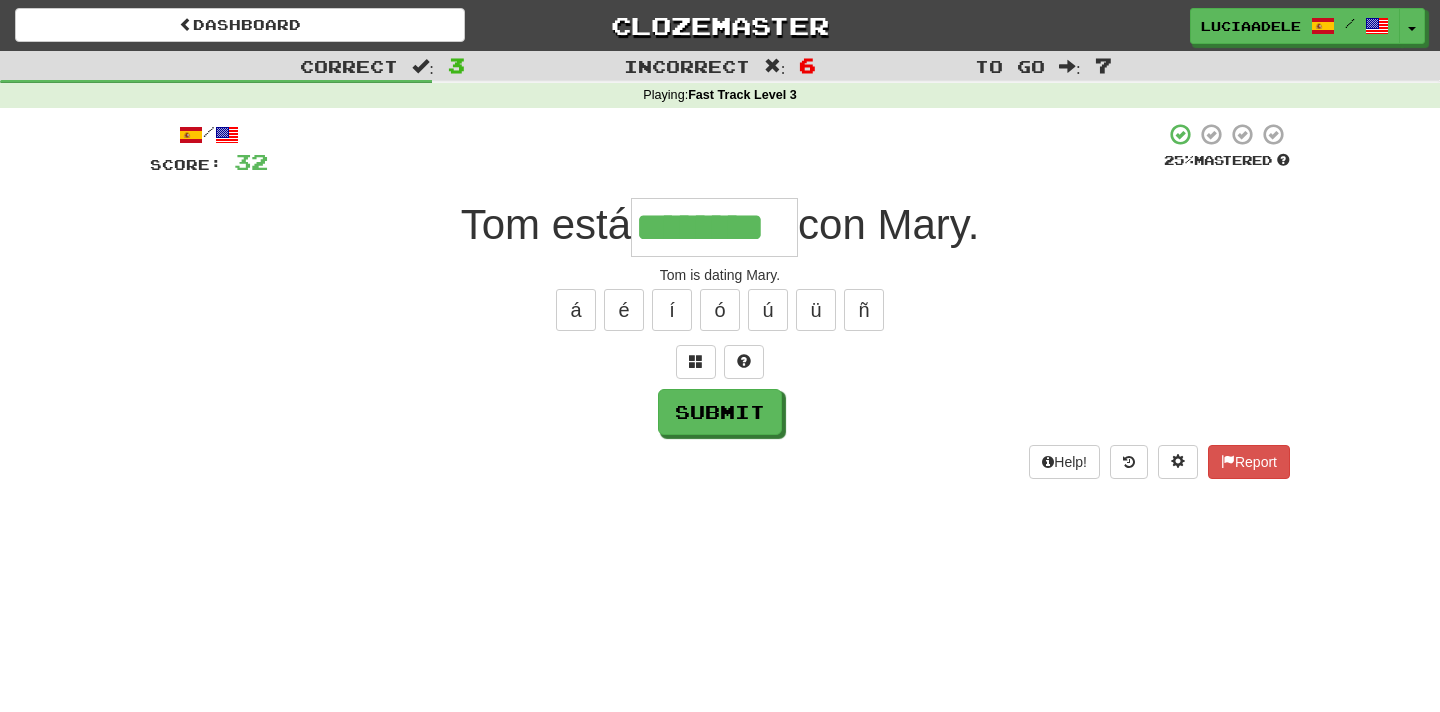 type on "********" 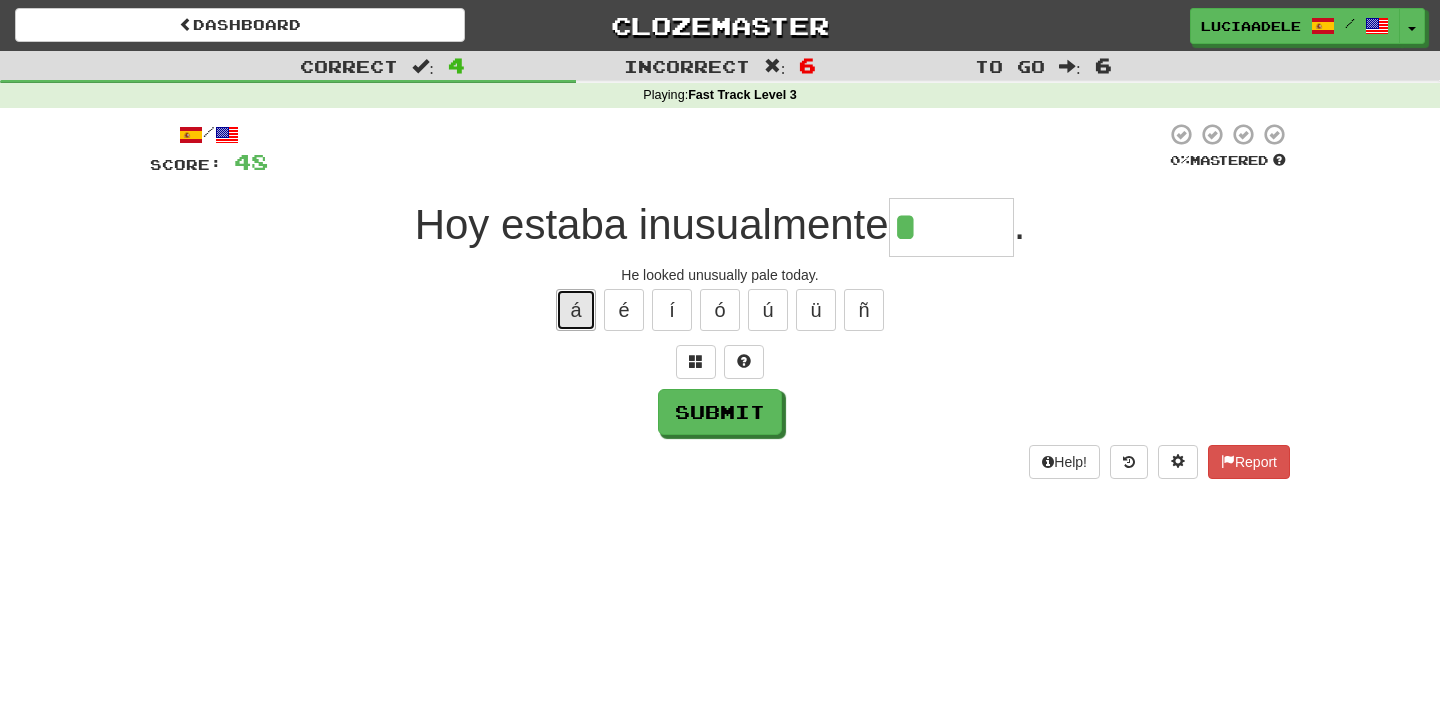 click on "á" at bounding box center [576, 310] 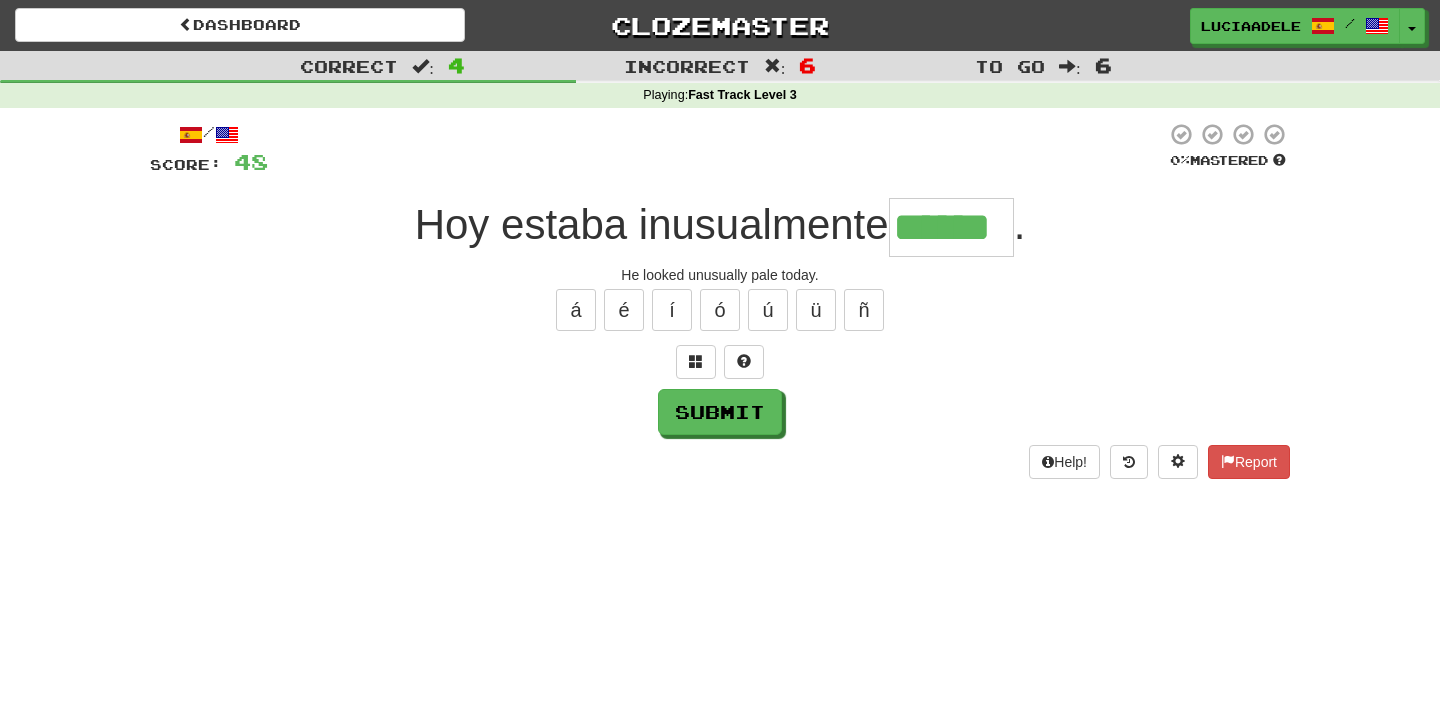 type on "******" 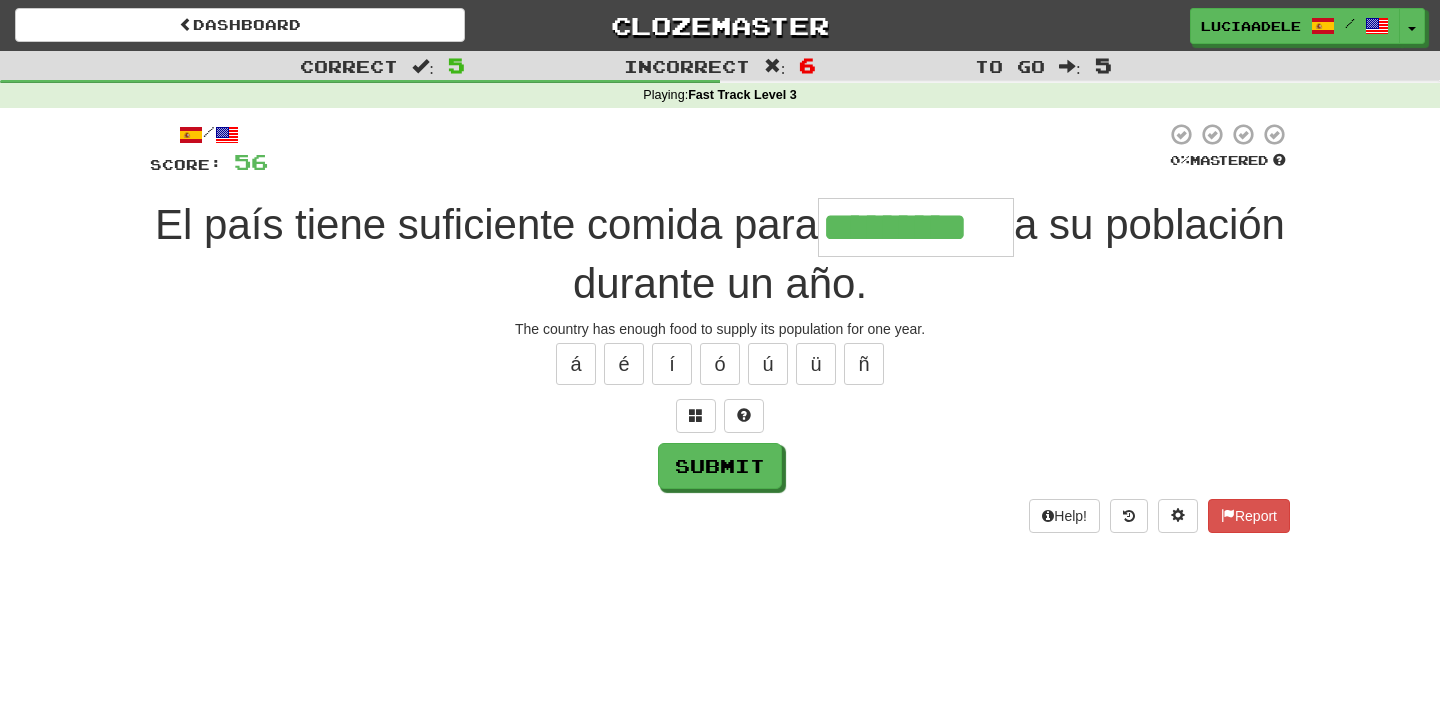 type on "*********" 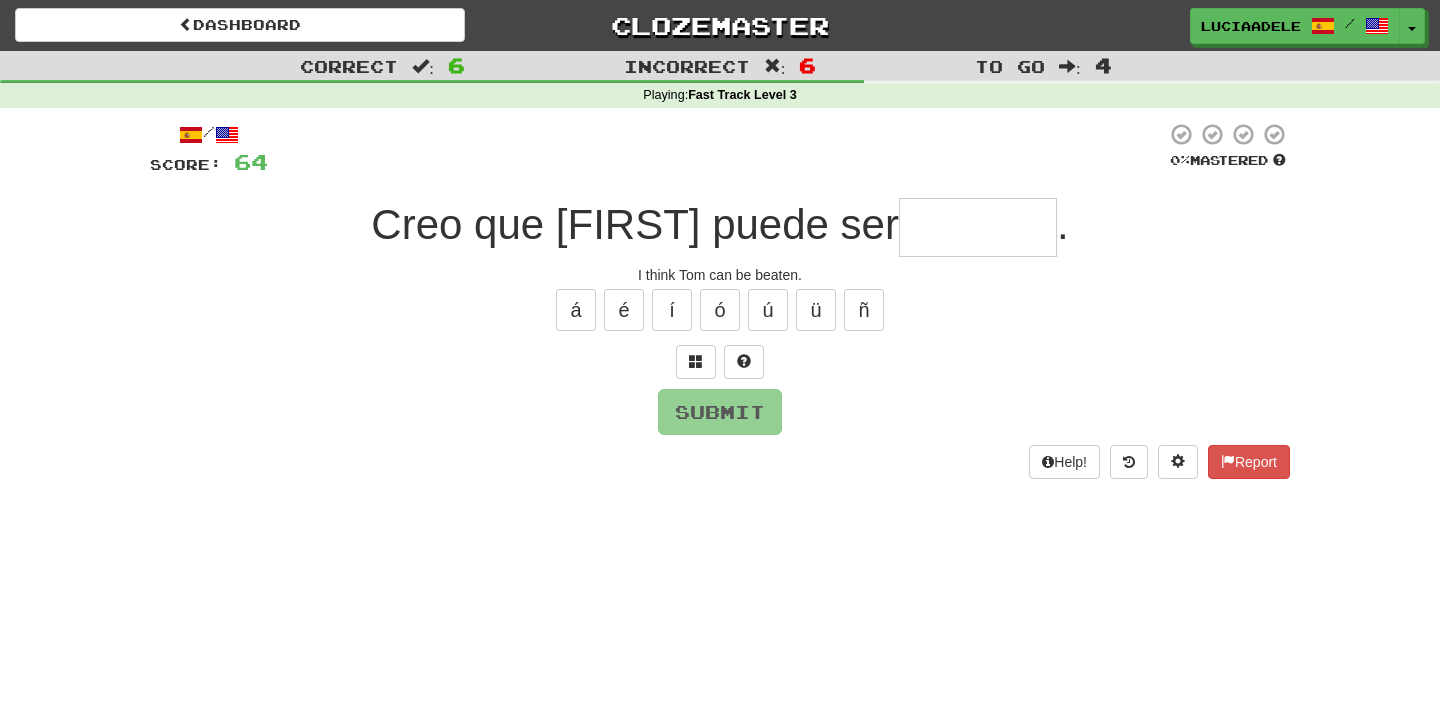 type on "*" 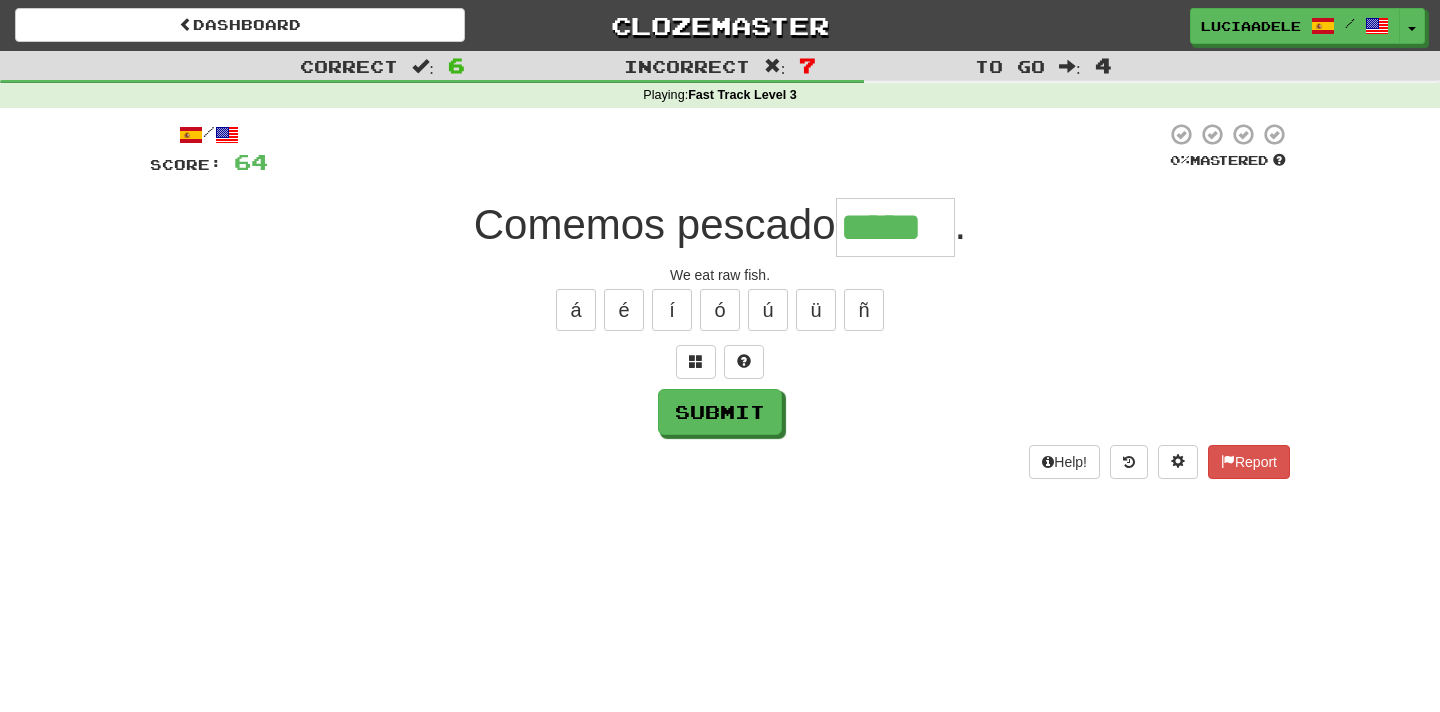 type on "*****" 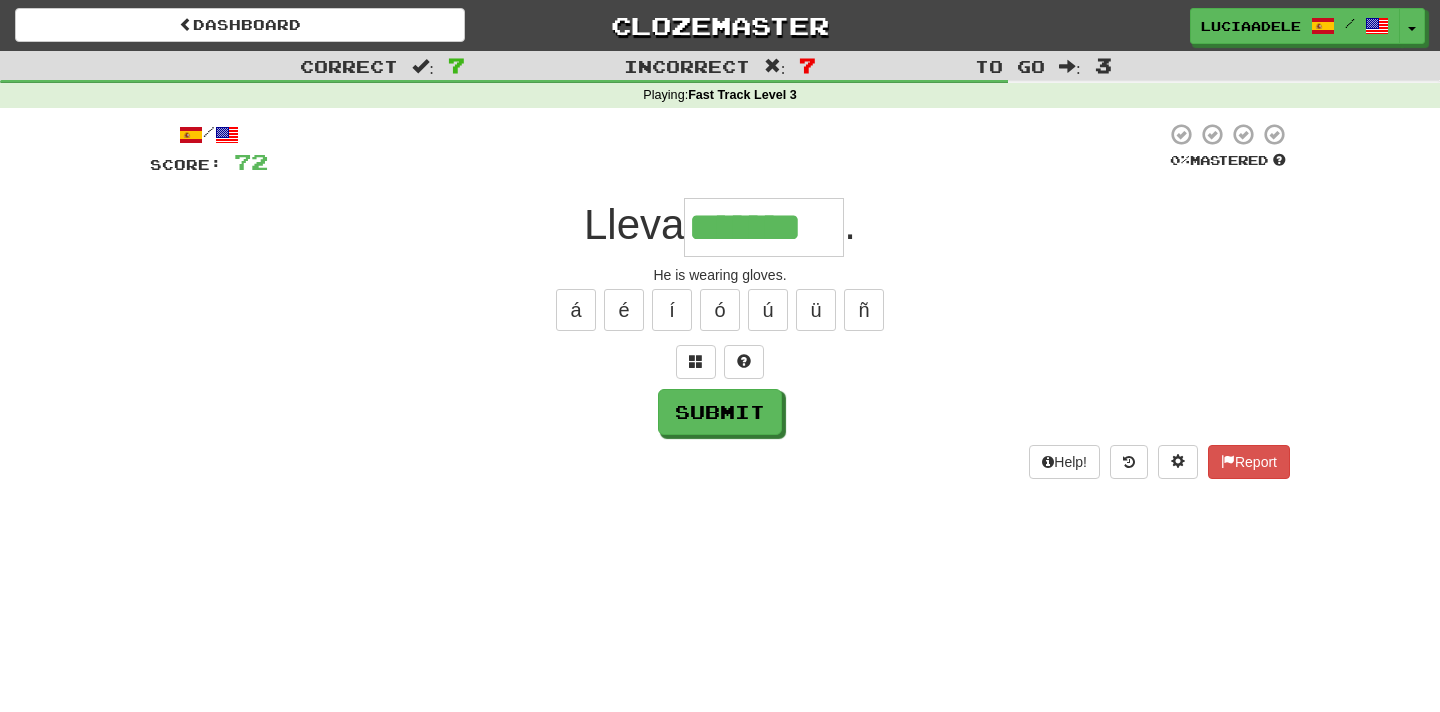 type on "*******" 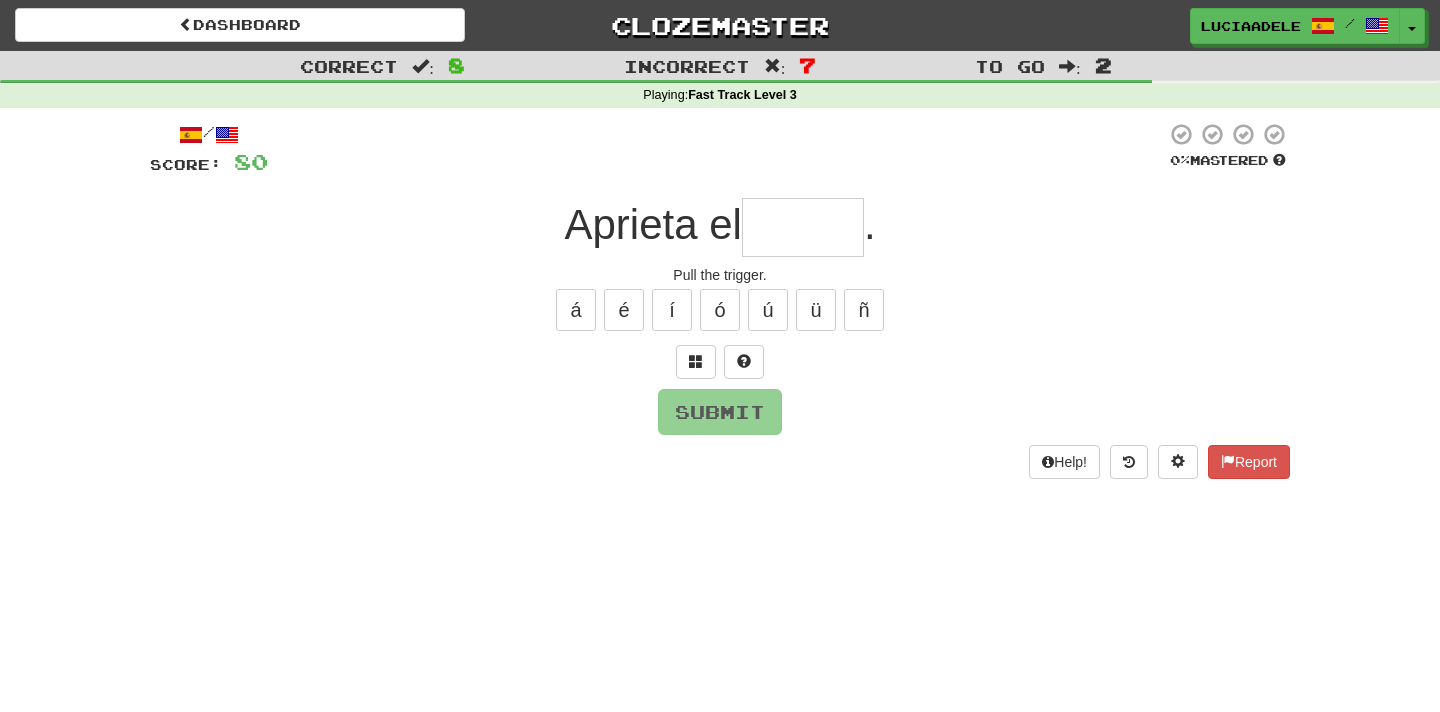 type on "*******" 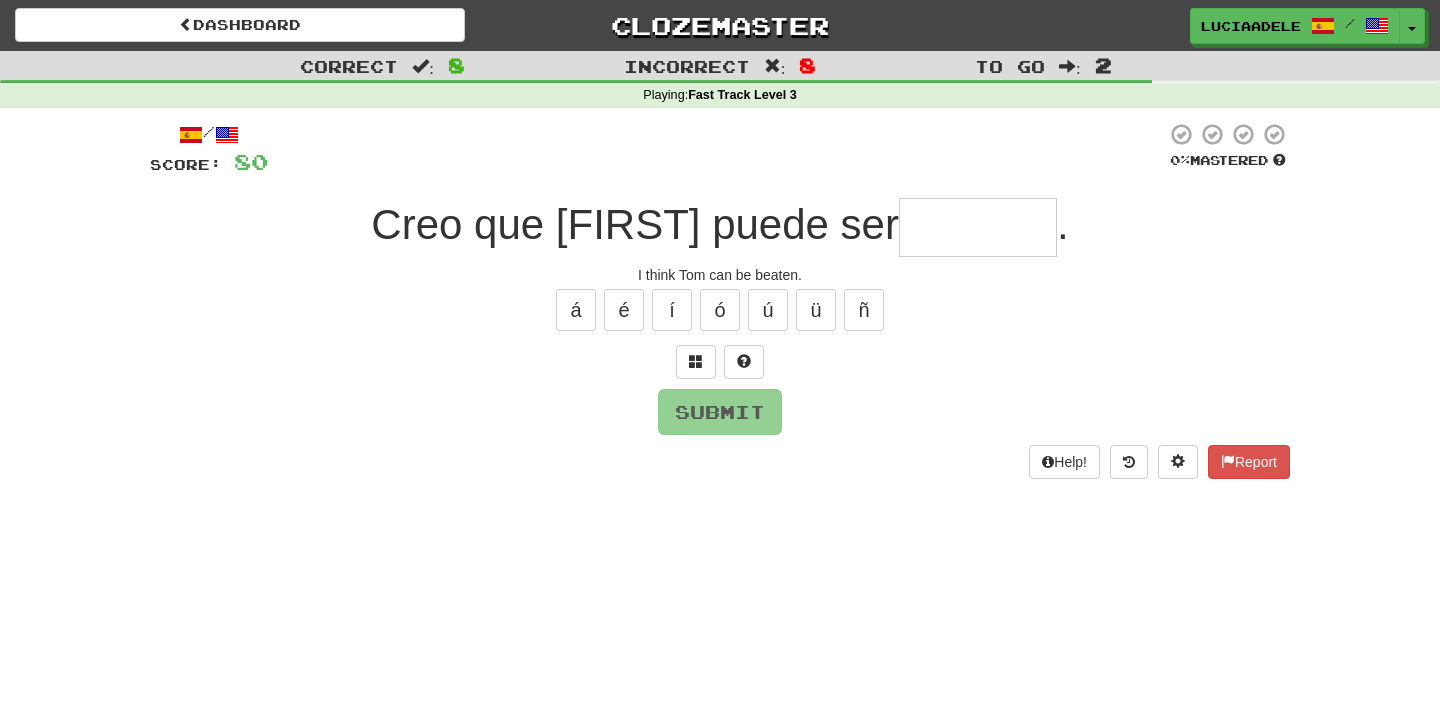 type on "*******" 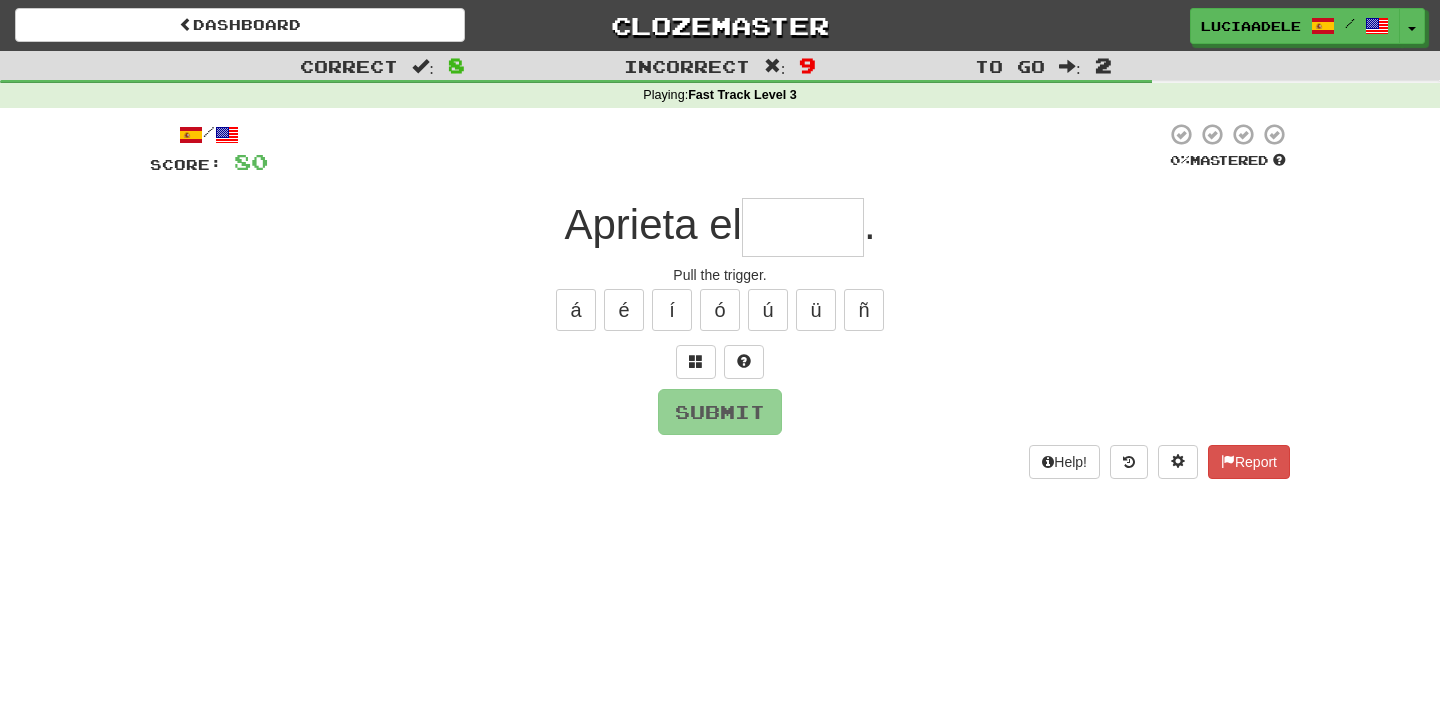 type on "*******" 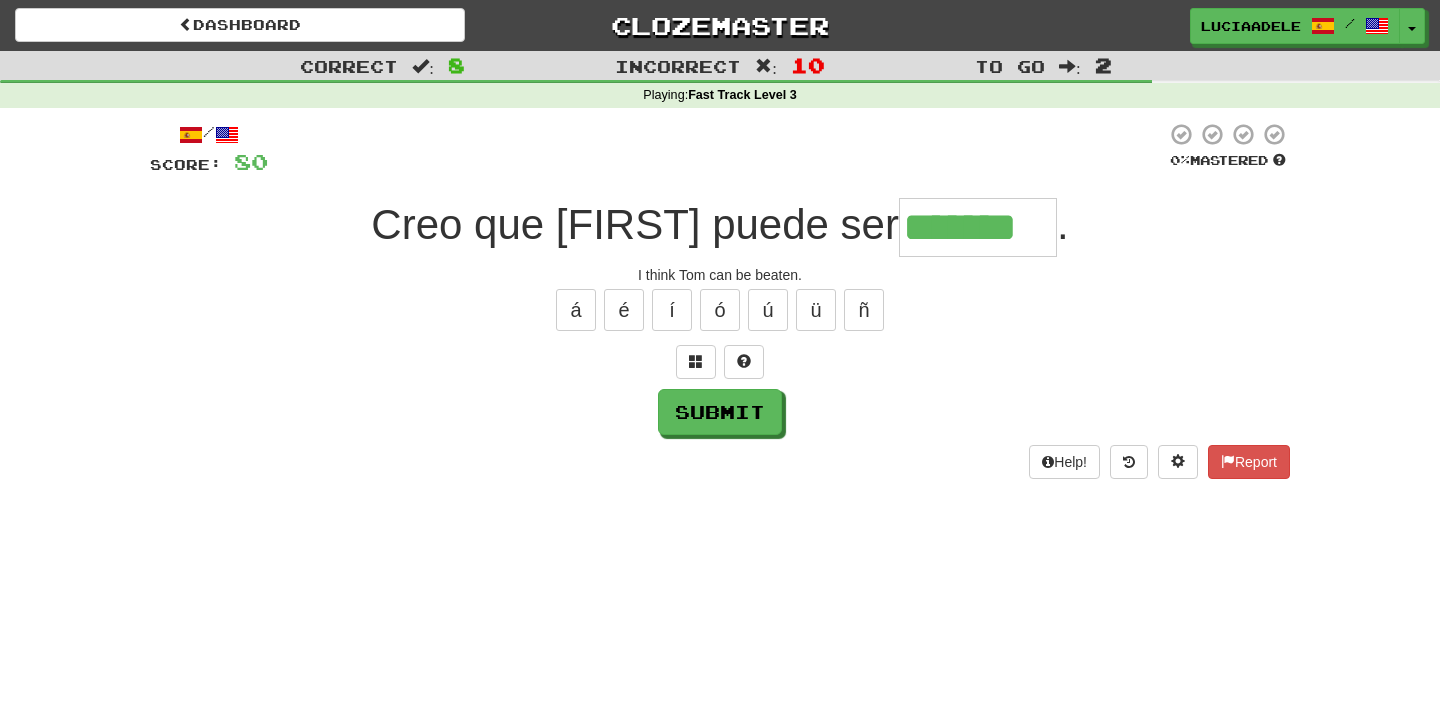 type on "*******" 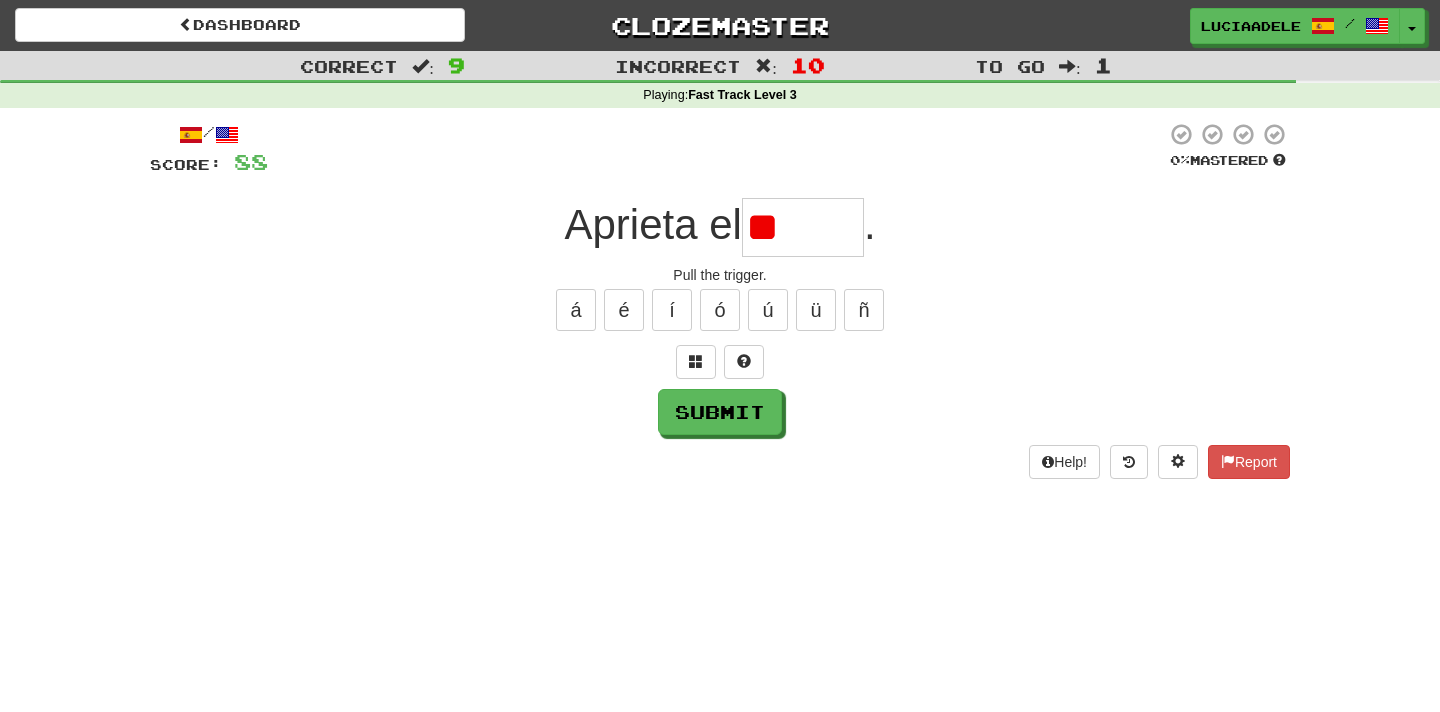 type on "*******" 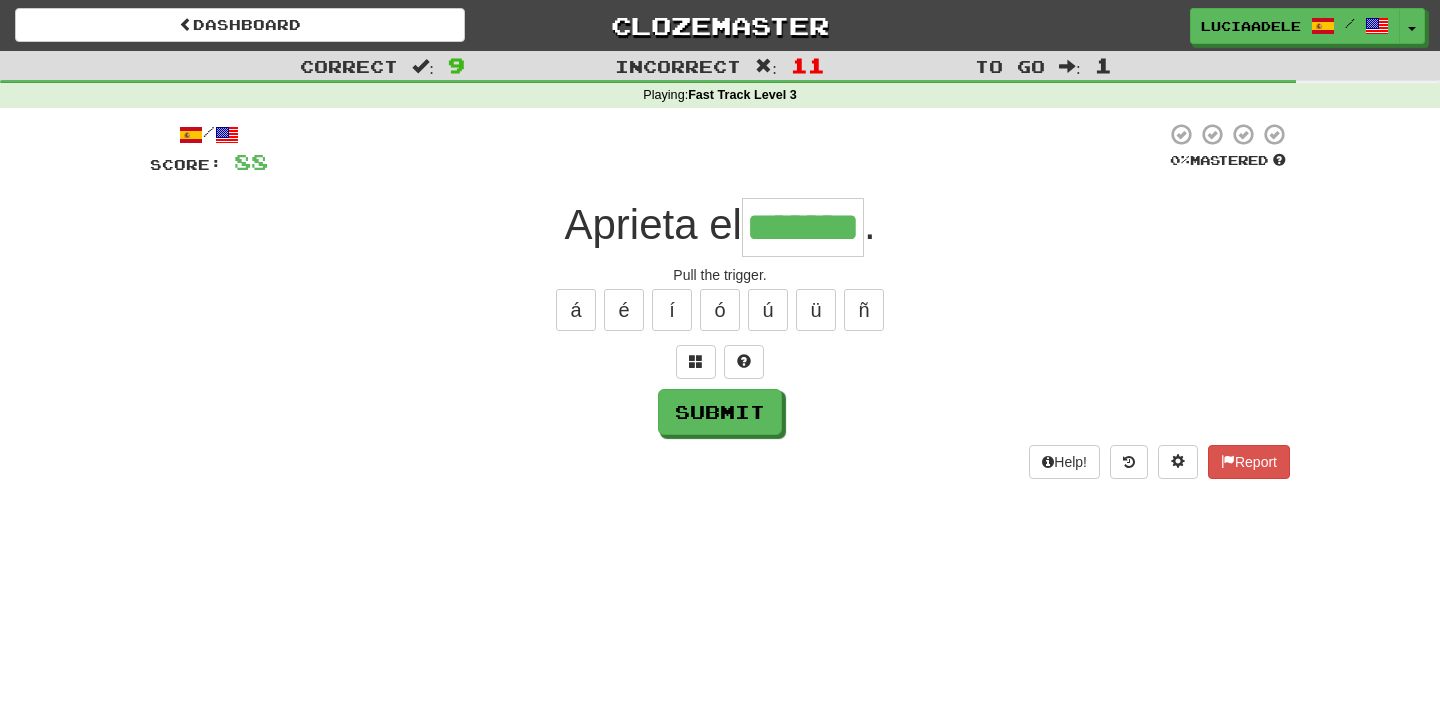 type on "*******" 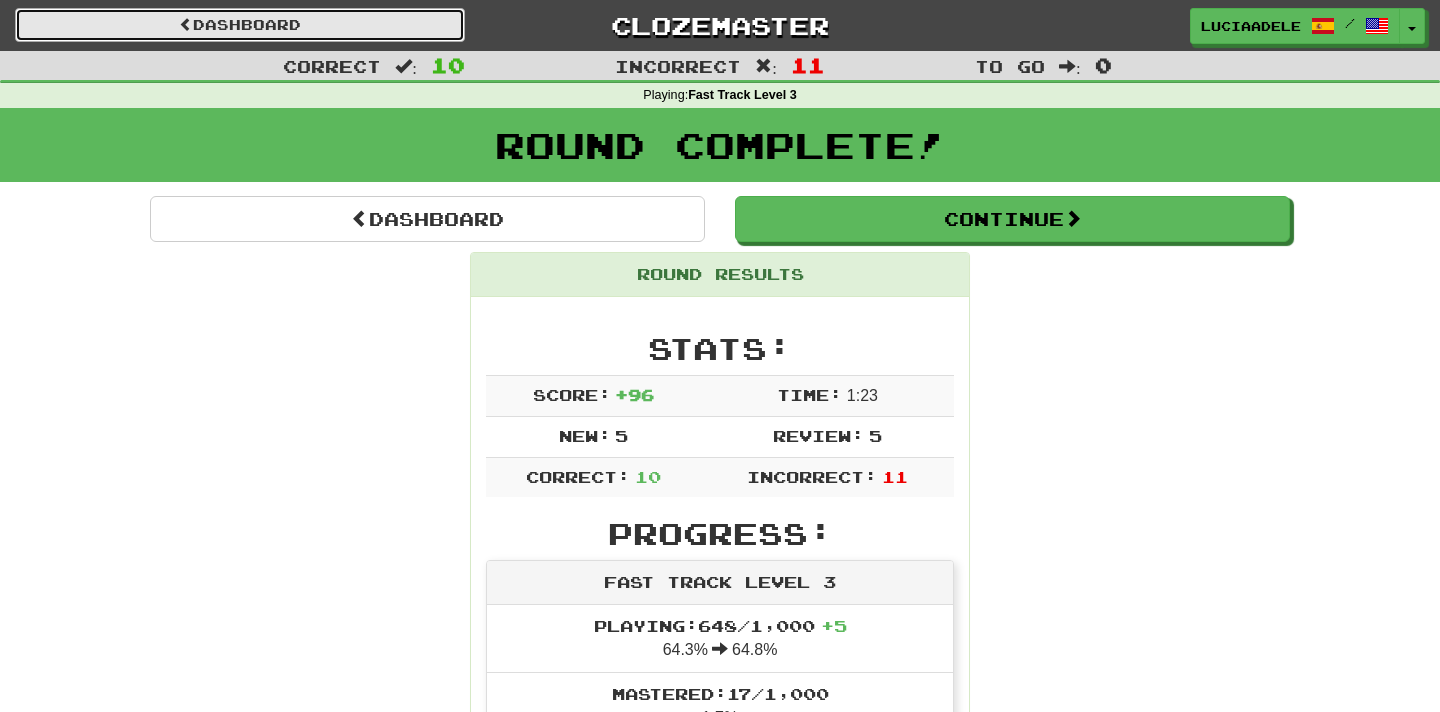 click on "Dashboard" at bounding box center [240, 25] 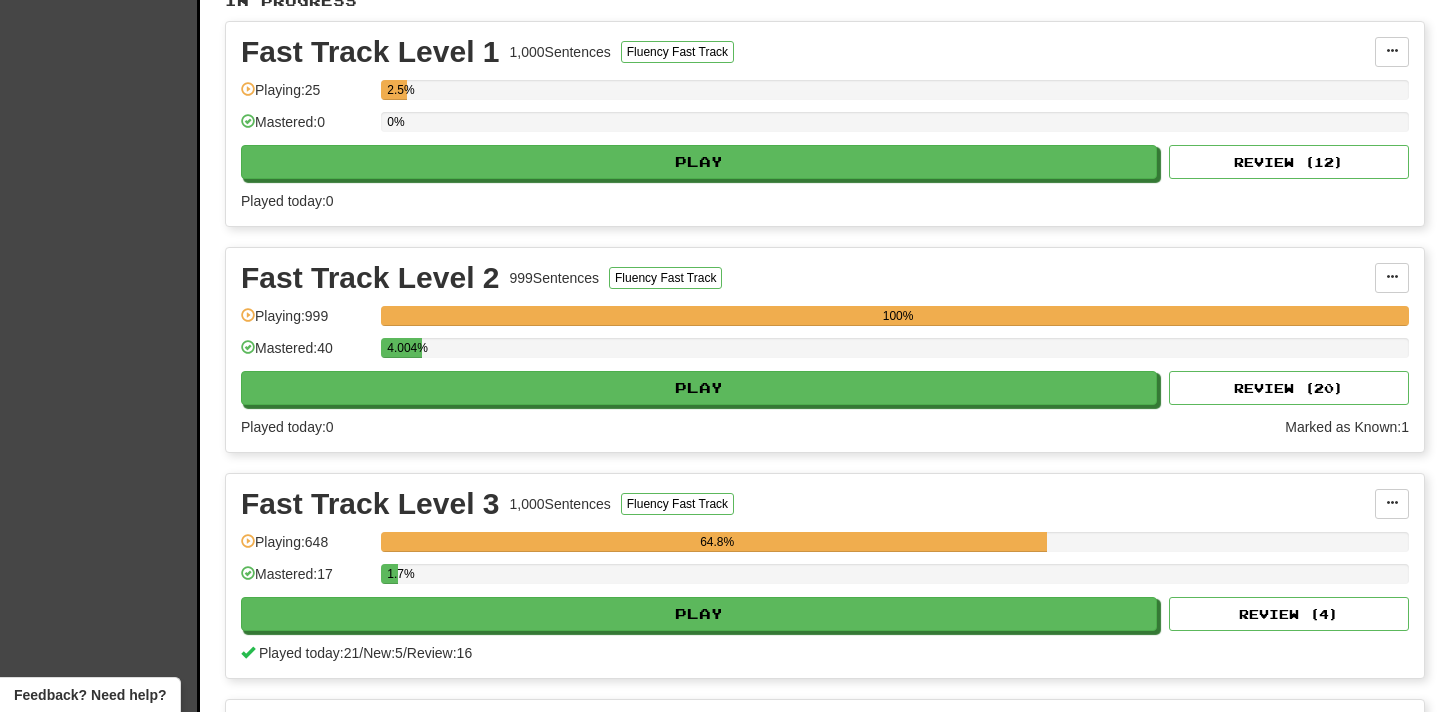 scroll, scrollTop: 437, scrollLeft: 0, axis: vertical 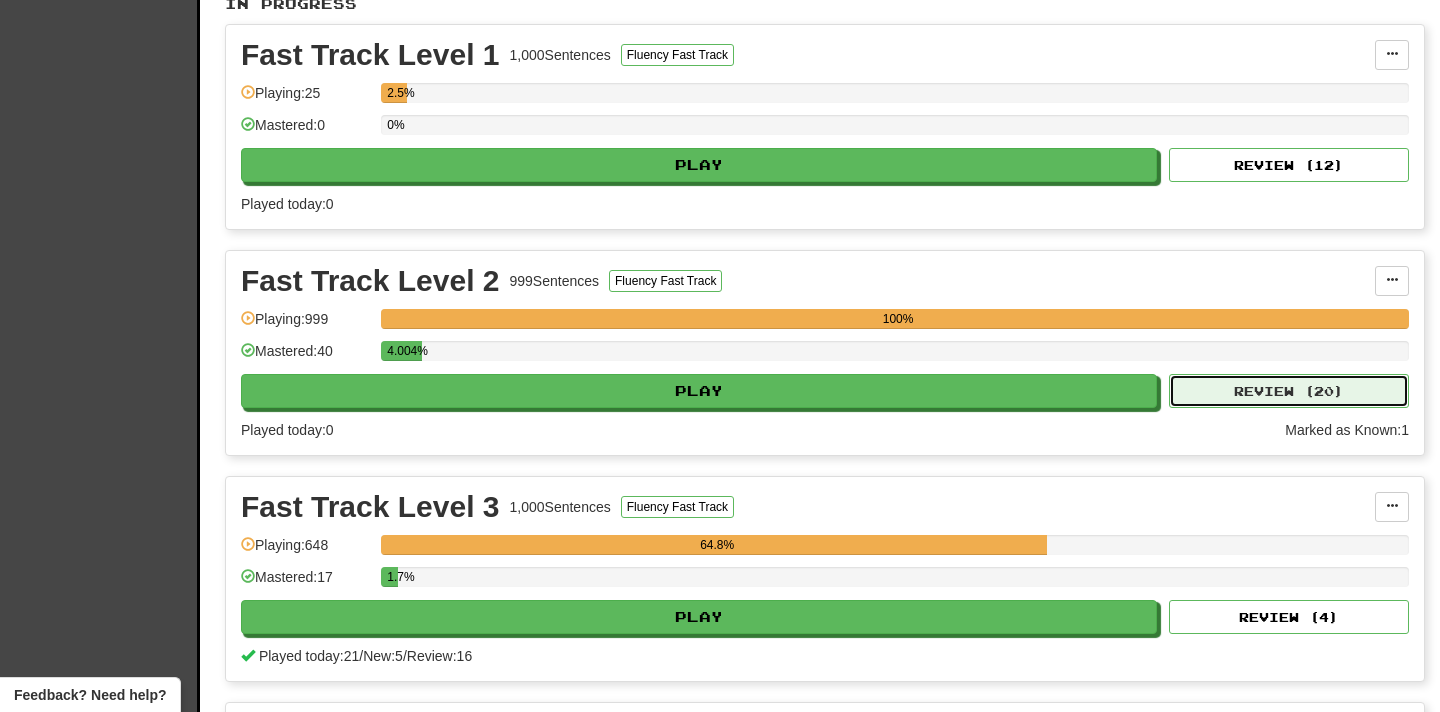 click on "Review ( 20 )" at bounding box center (1289, 391) 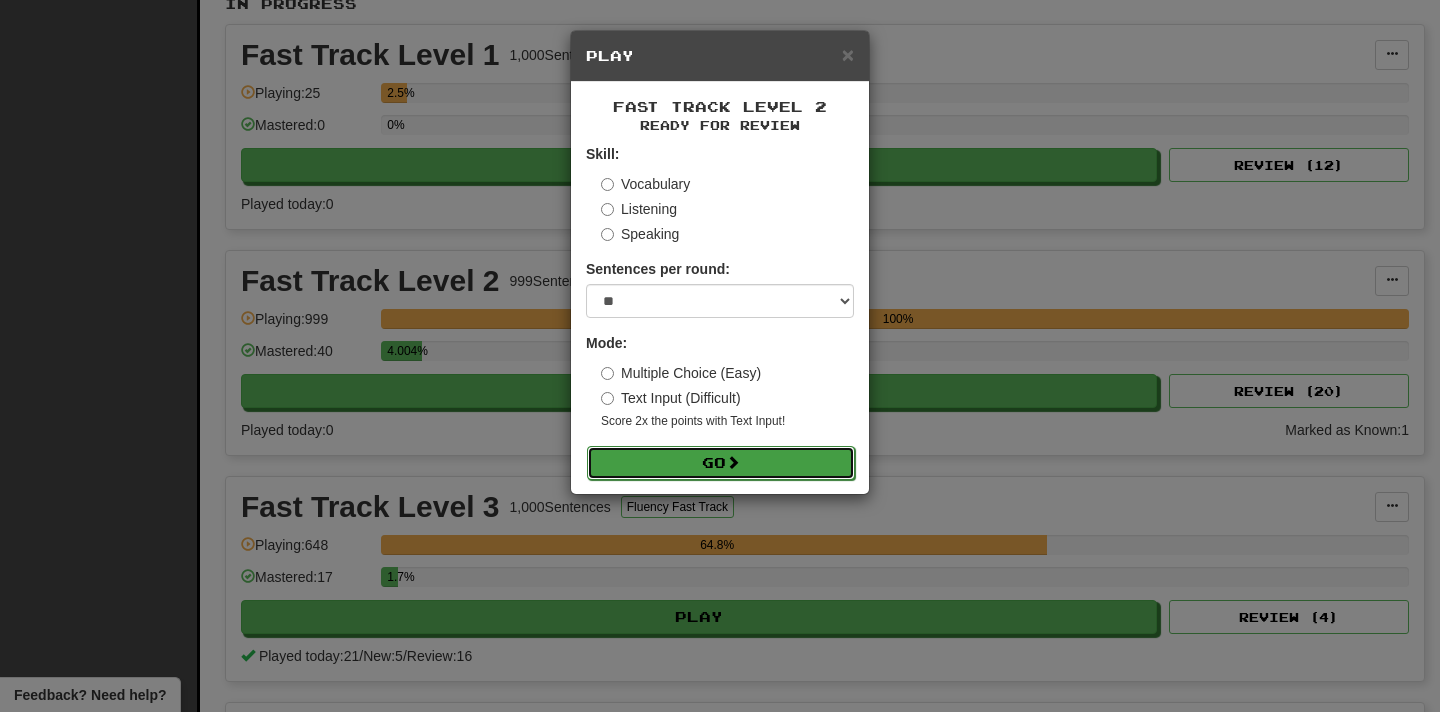 click on "Go" at bounding box center [721, 463] 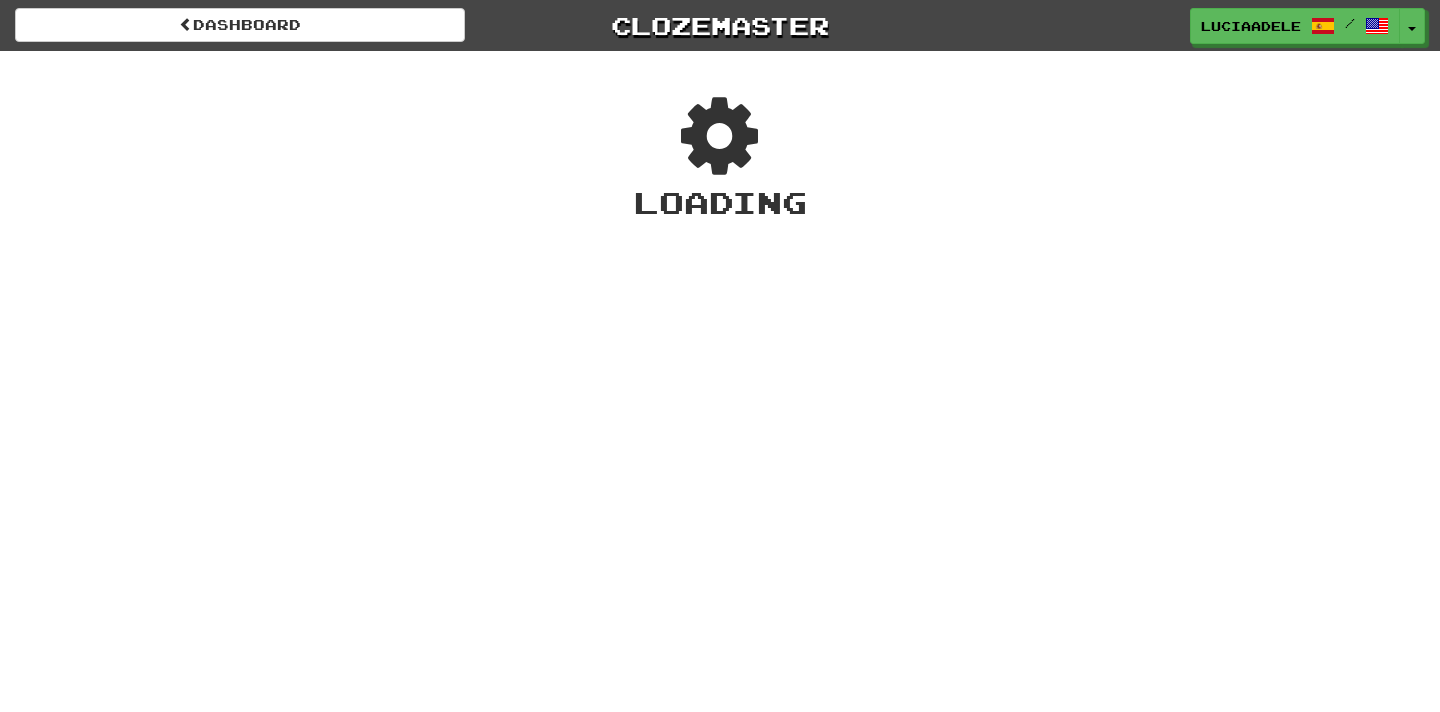 scroll, scrollTop: 0, scrollLeft: 0, axis: both 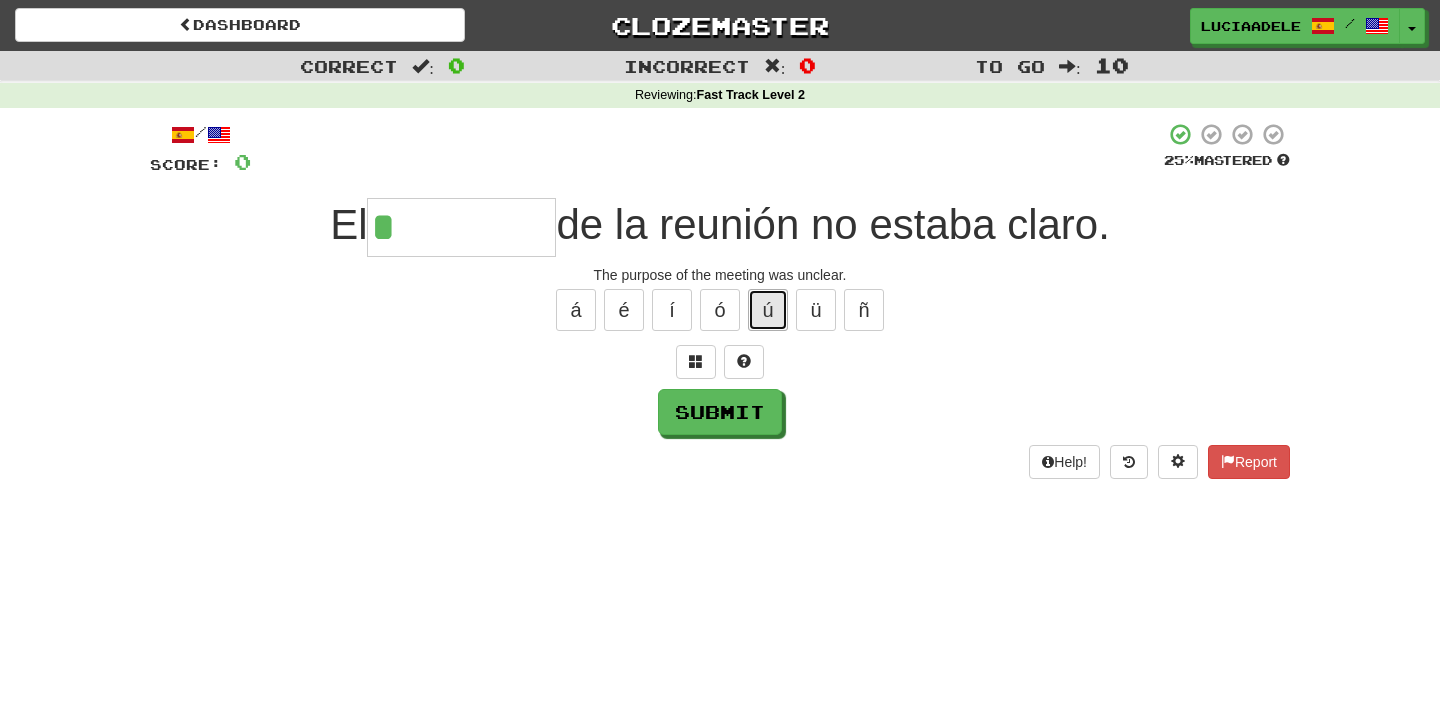 click on "ú" at bounding box center (768, 310) 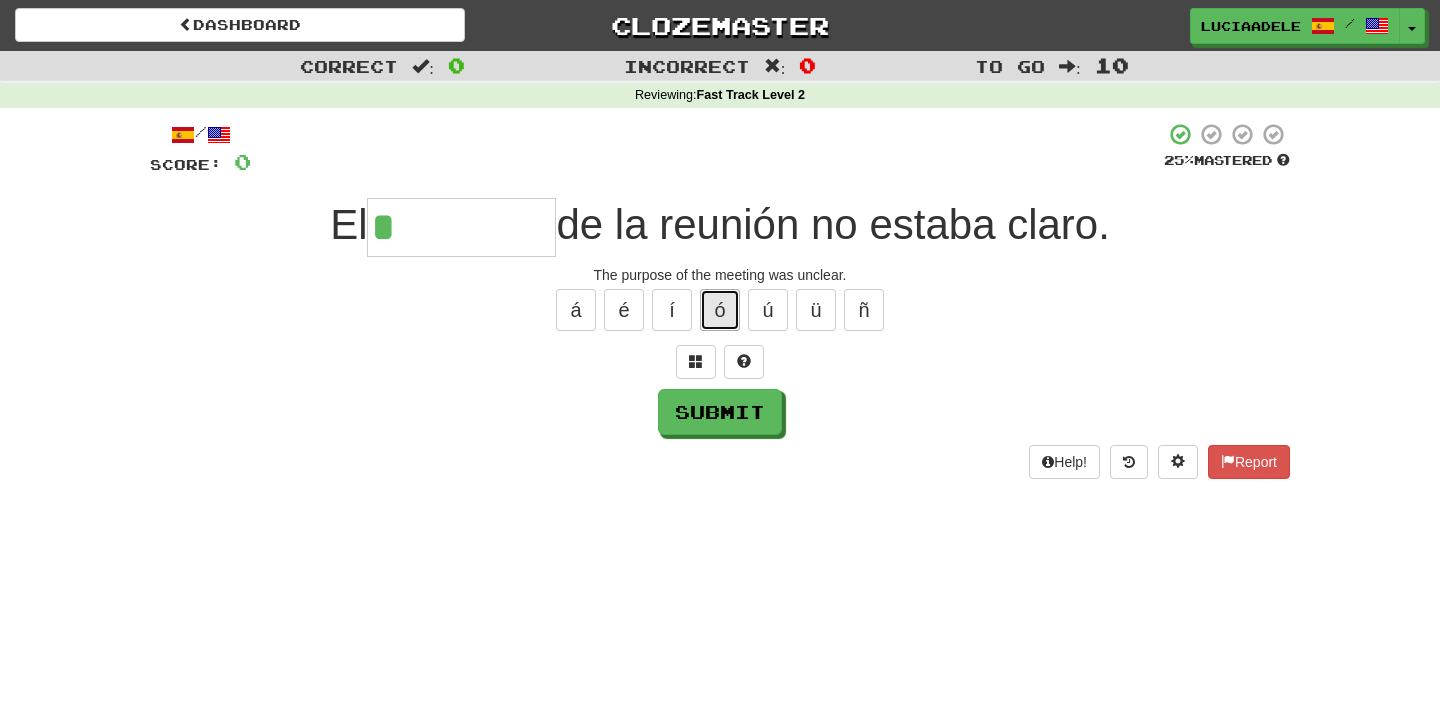 click on "ó" at bounding box center [720, 310] 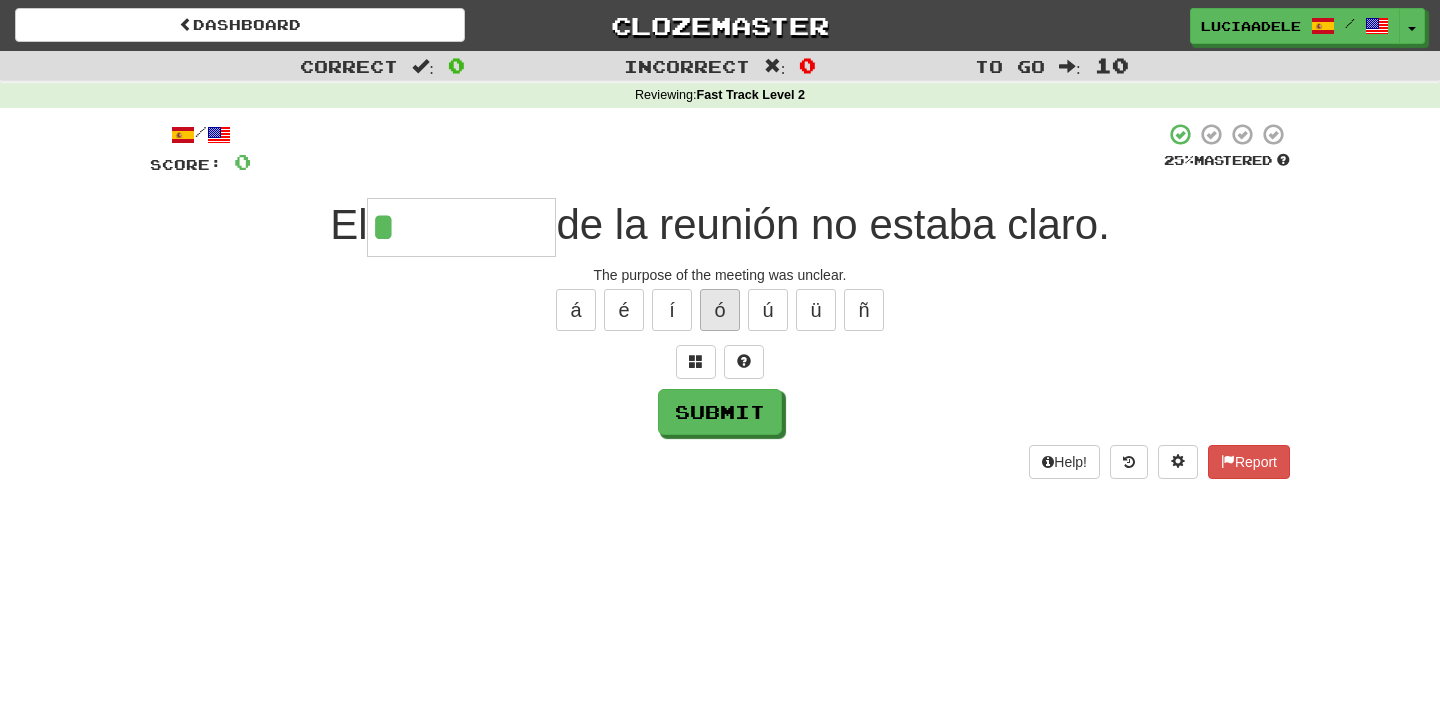 type on "*********" 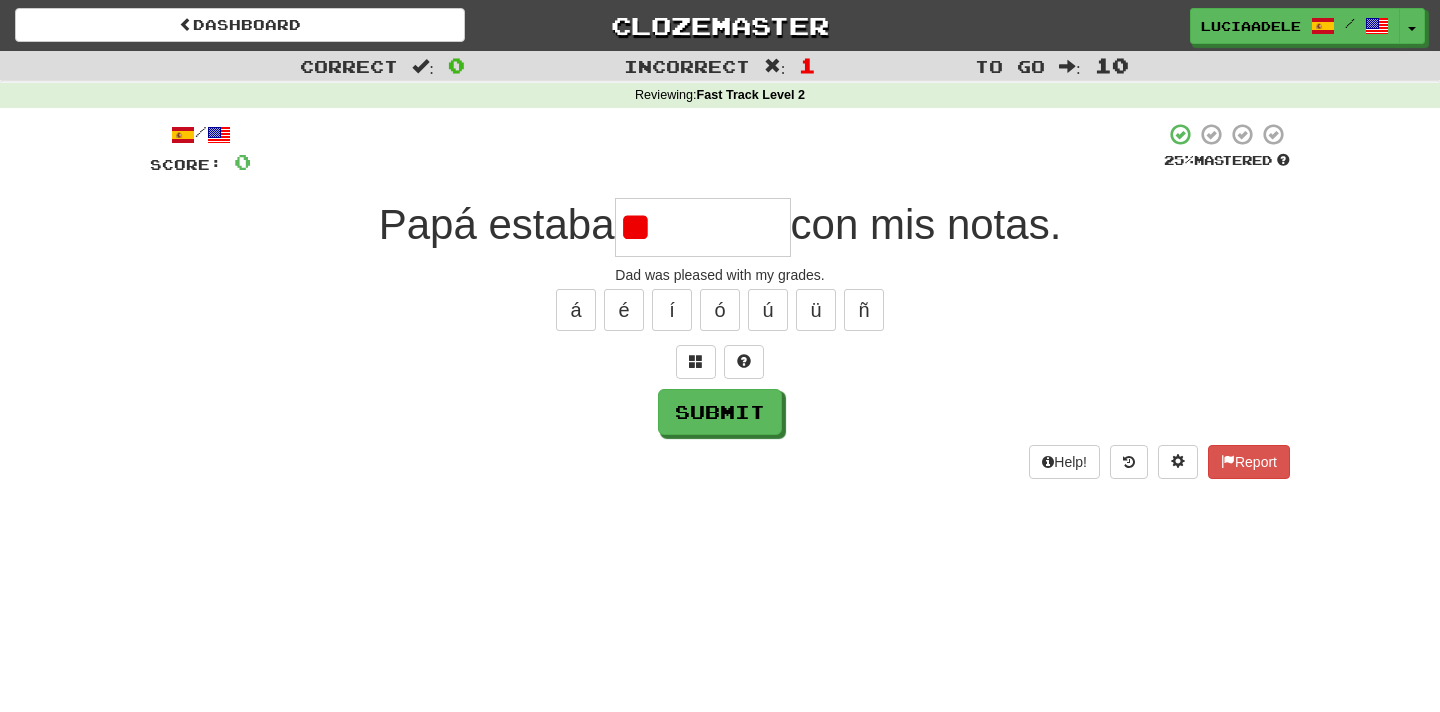 type on "*" 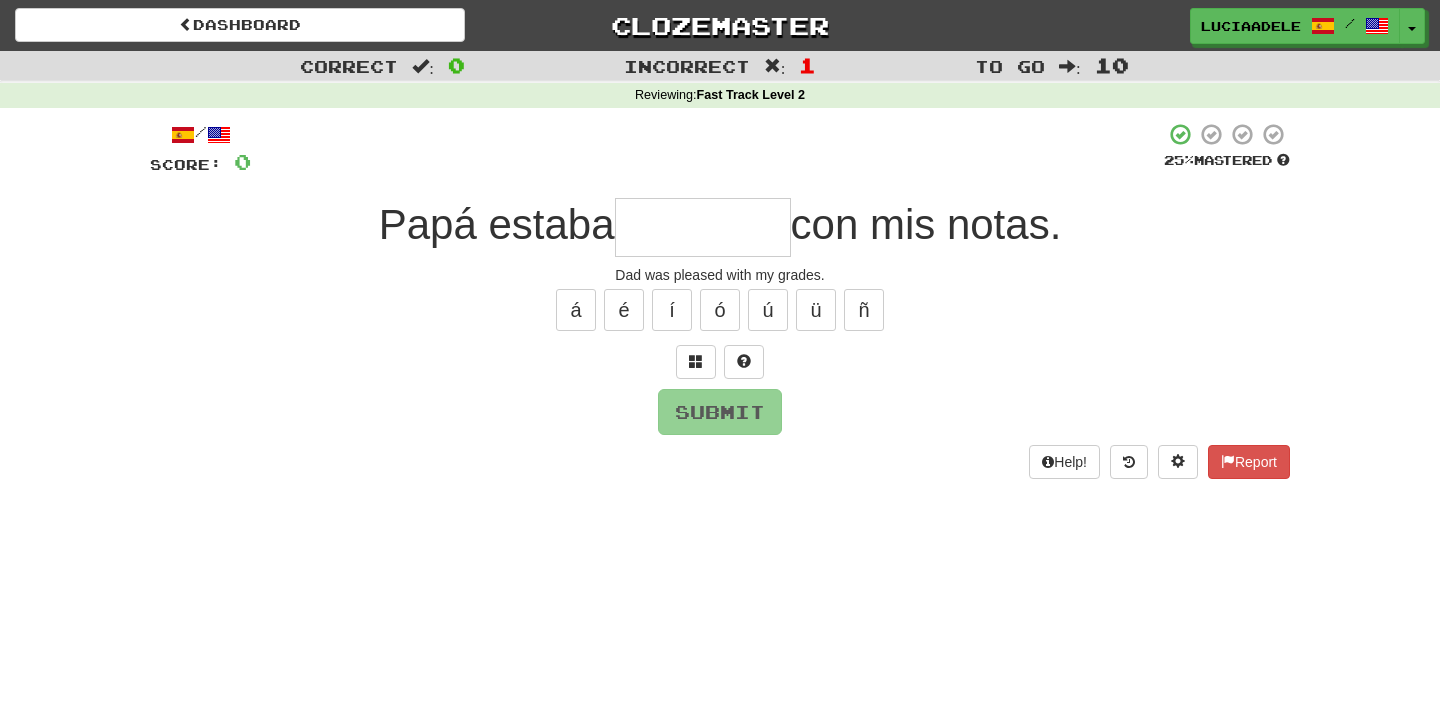 type on "*" 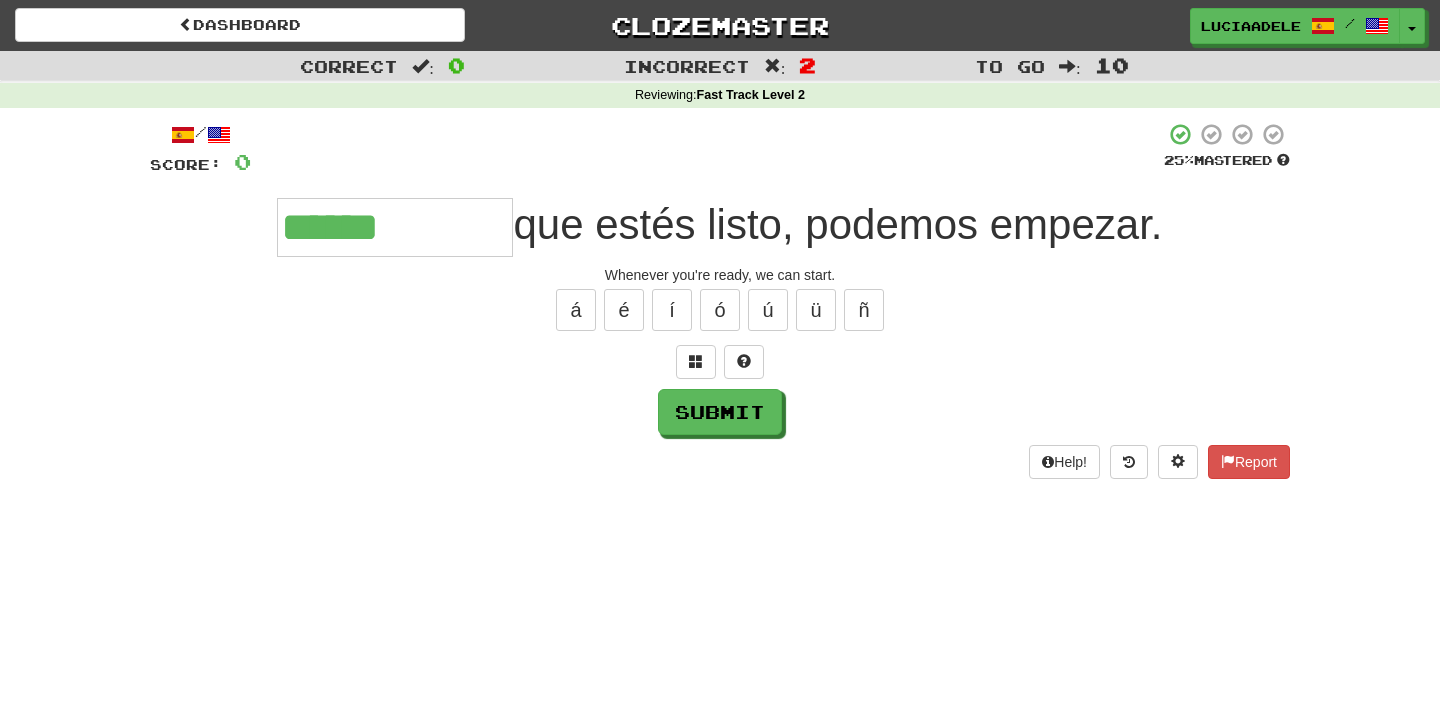 type on "**********" 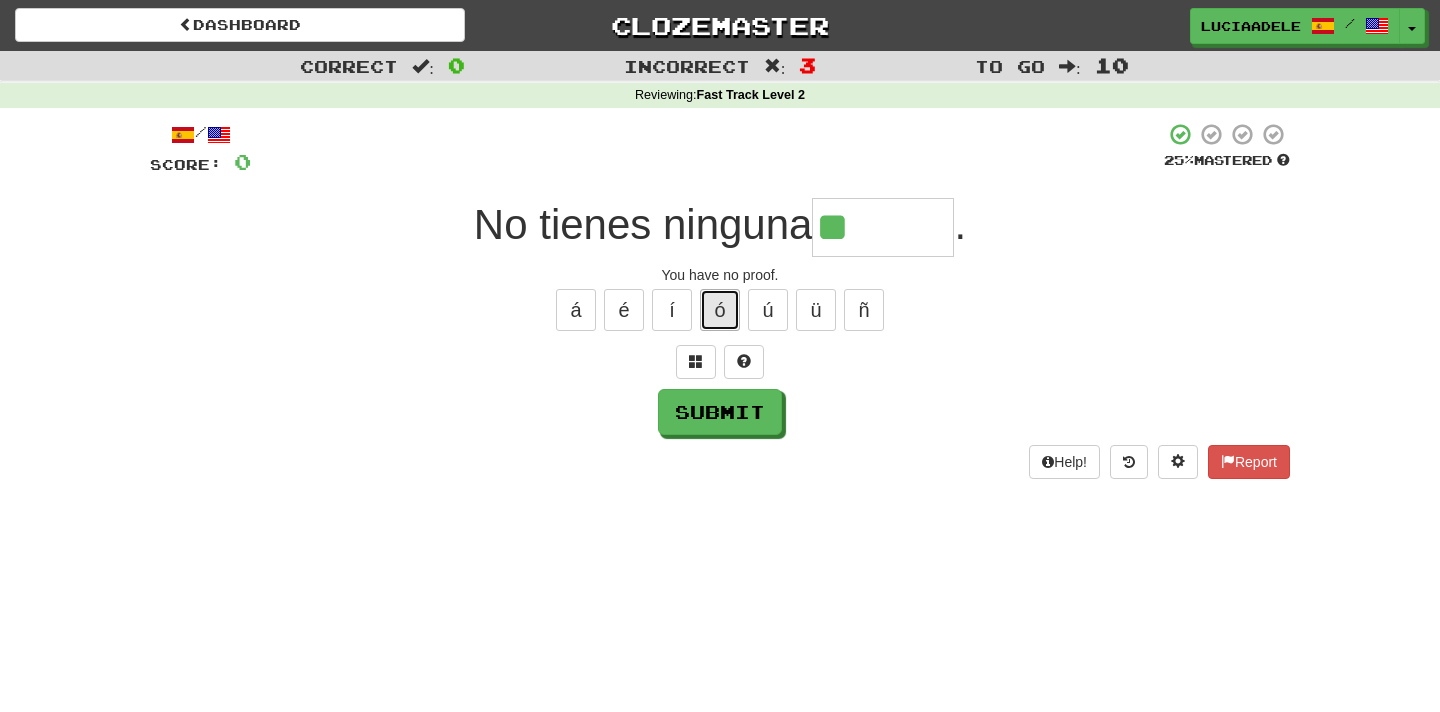 click on "ó" at bounding box center [720, 310] 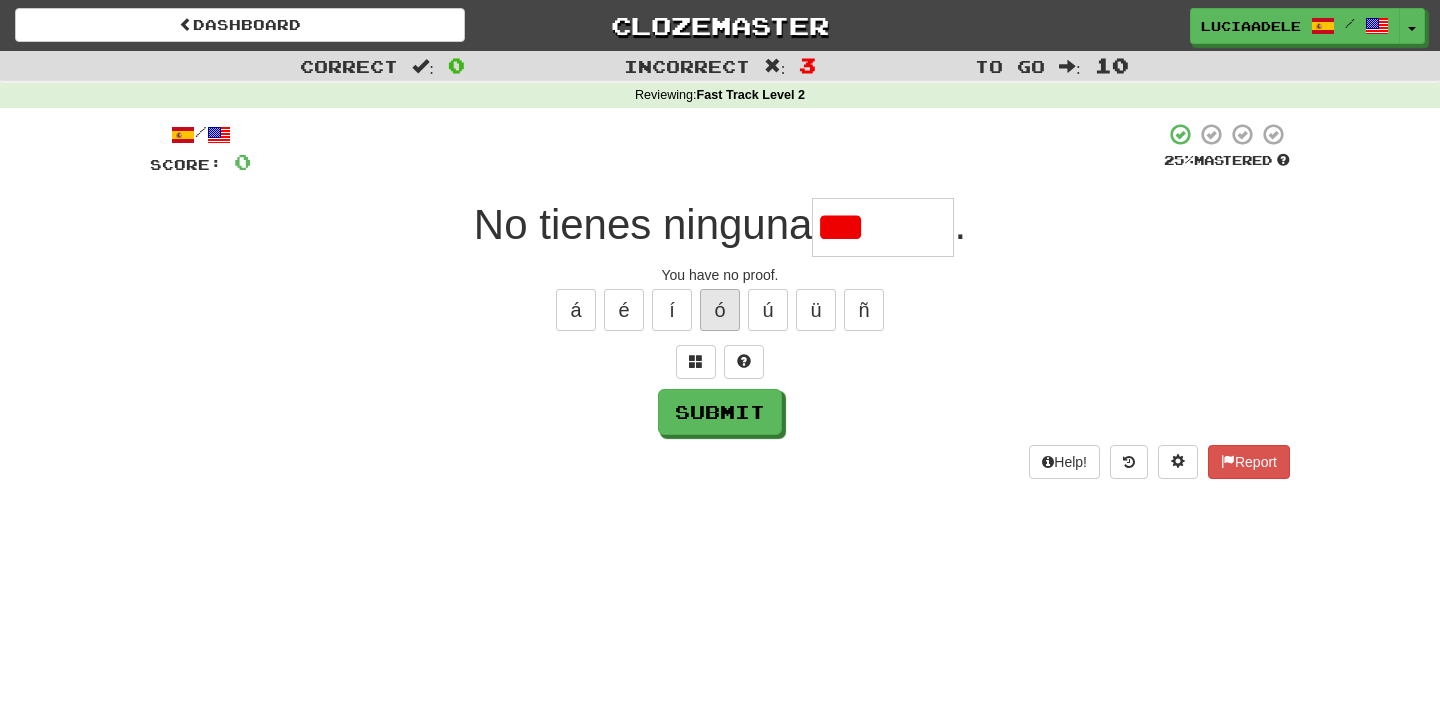 type on "******" 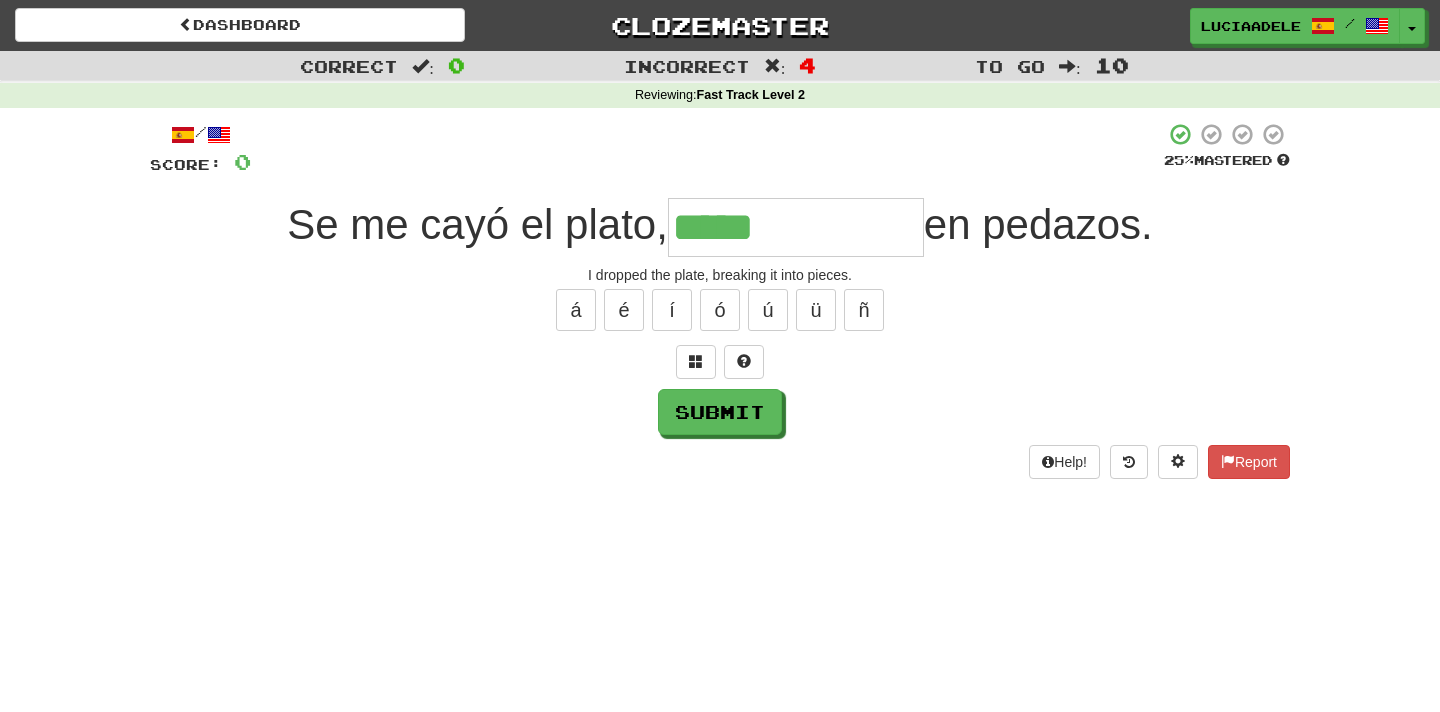 type on "**********" 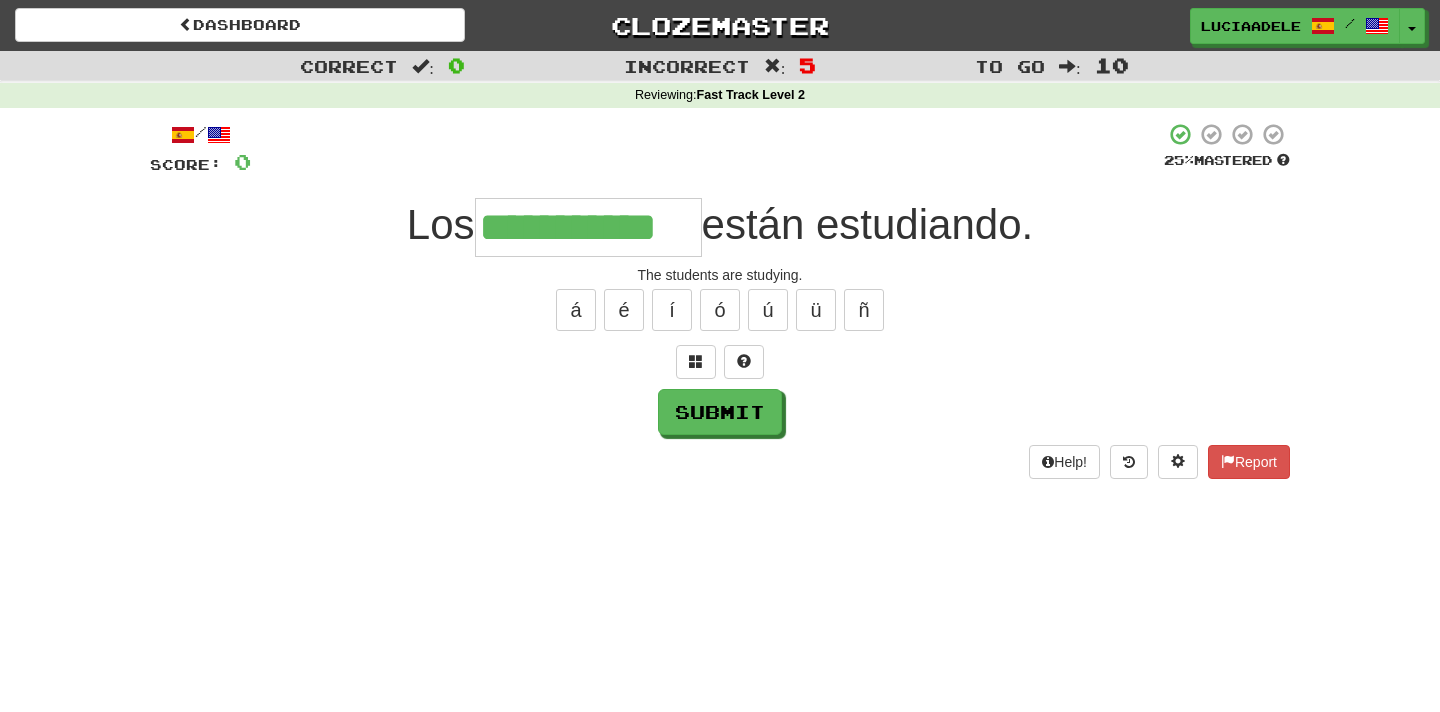 type on "**********" 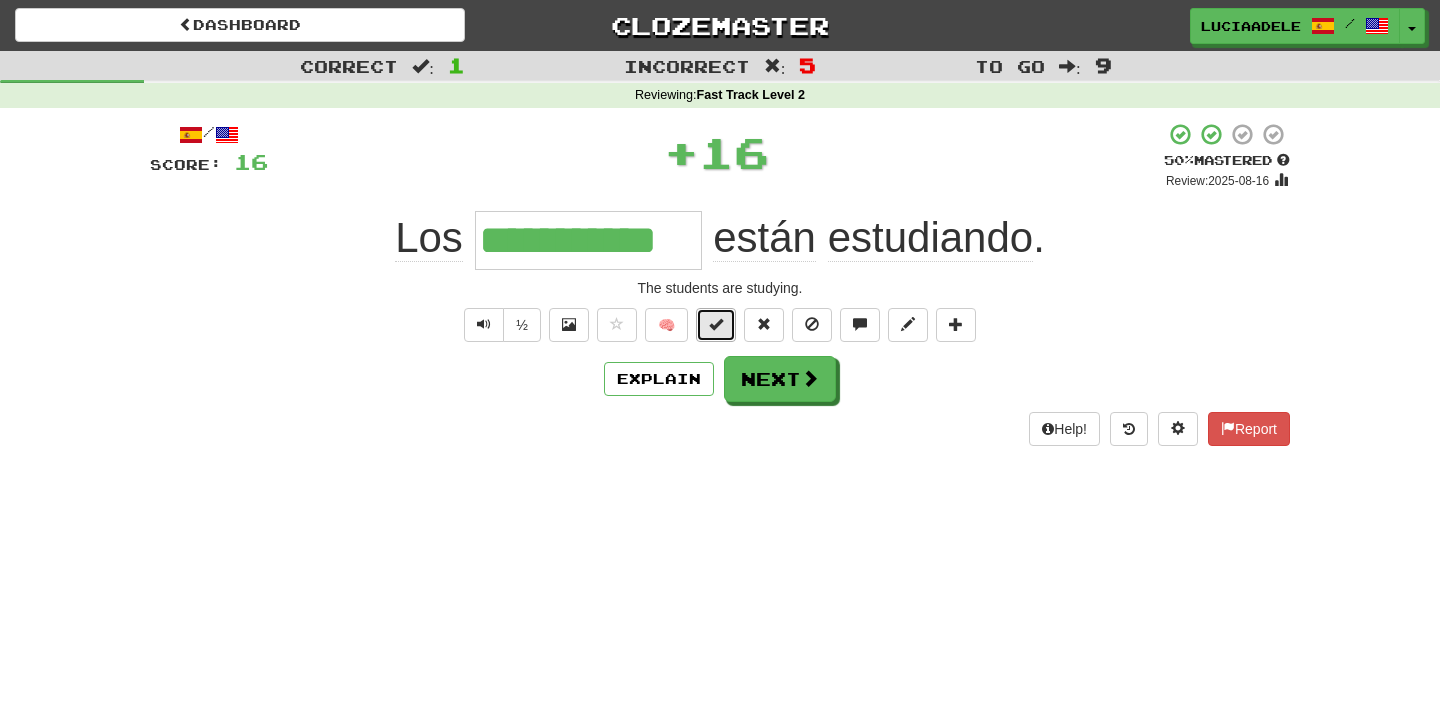 click at bounding box center [716, 325] 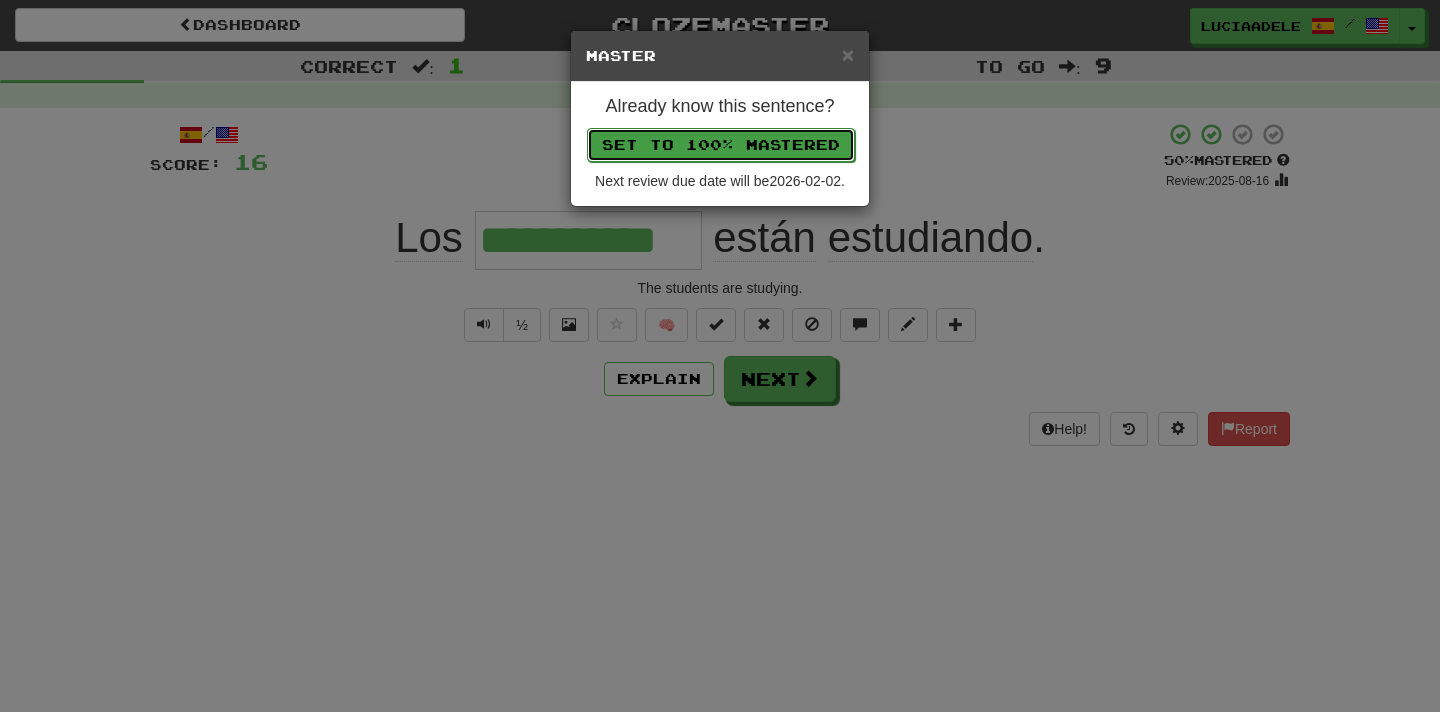 click on "Set to 100% Mastered" at bounding box center [721, 145] 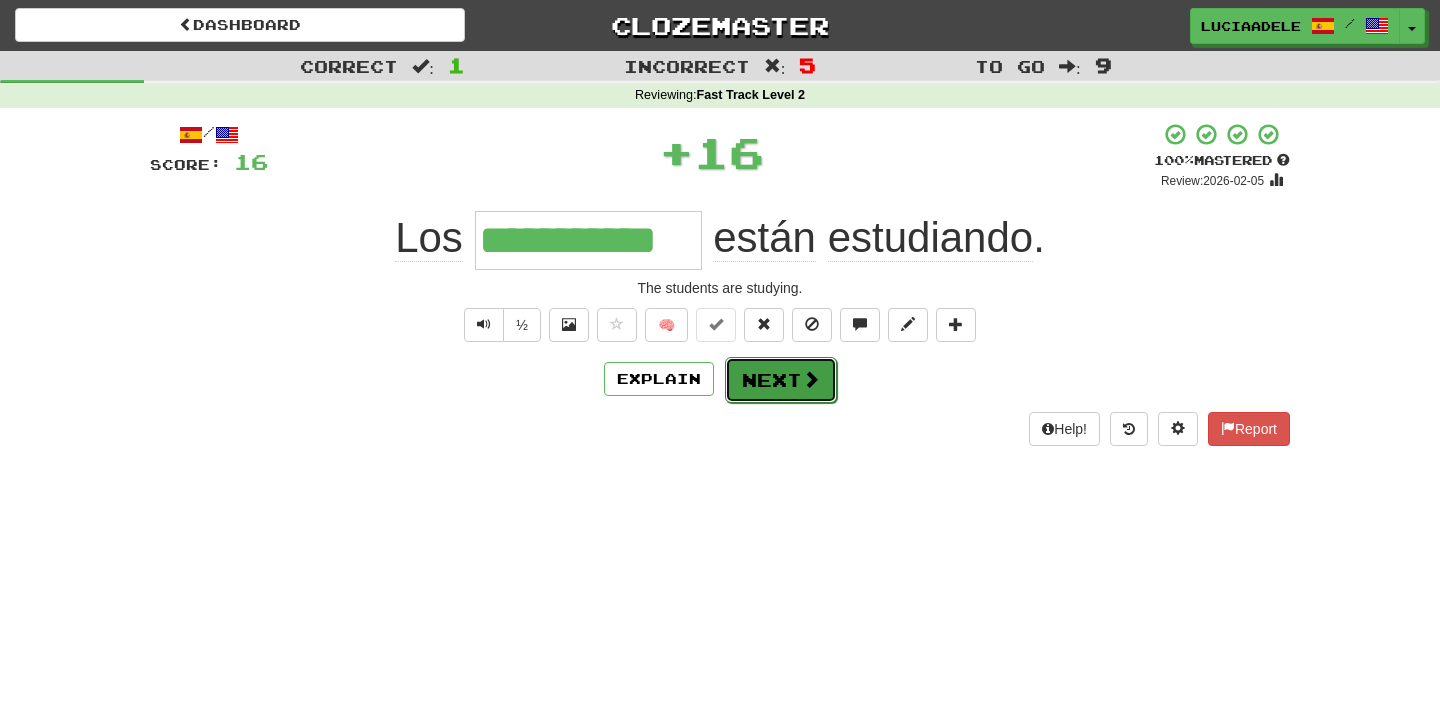 click on "Next" at bounding box center [781, 380] 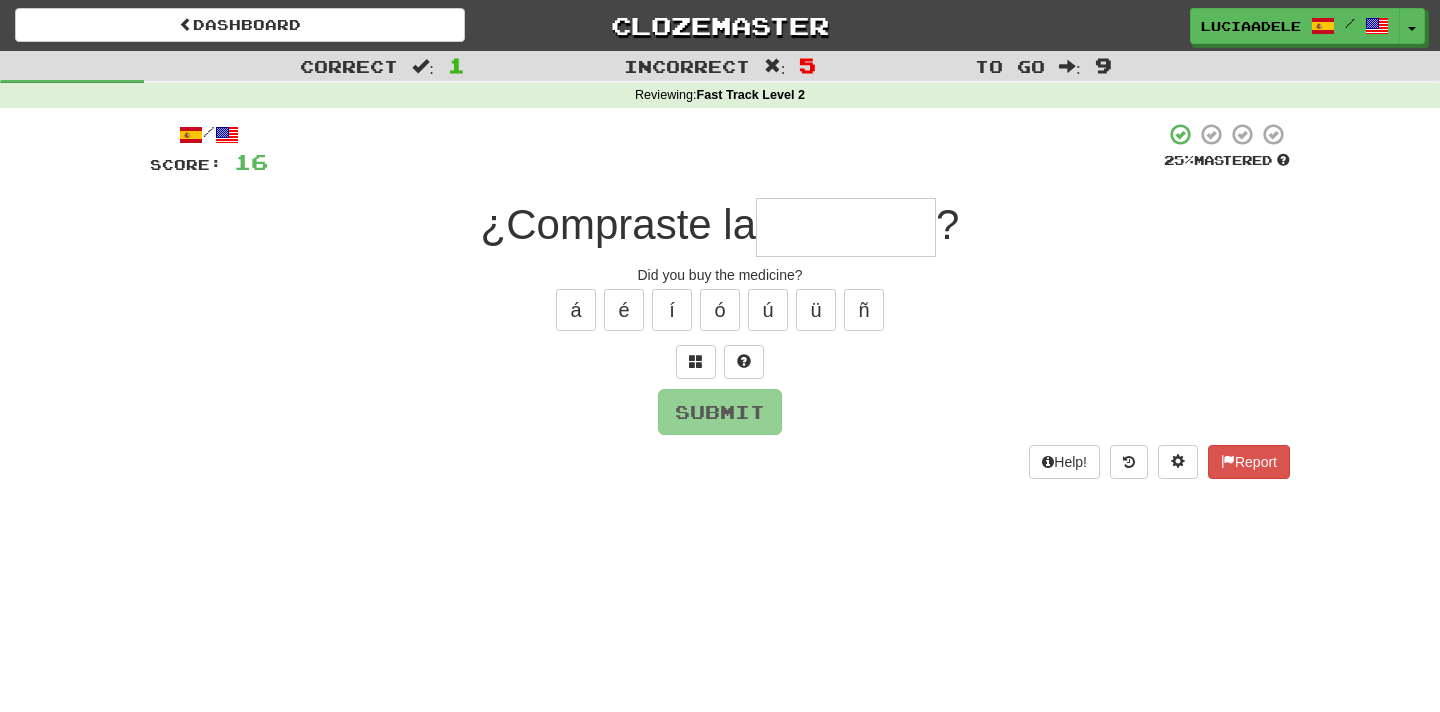 click at bounding box center [846, 227] 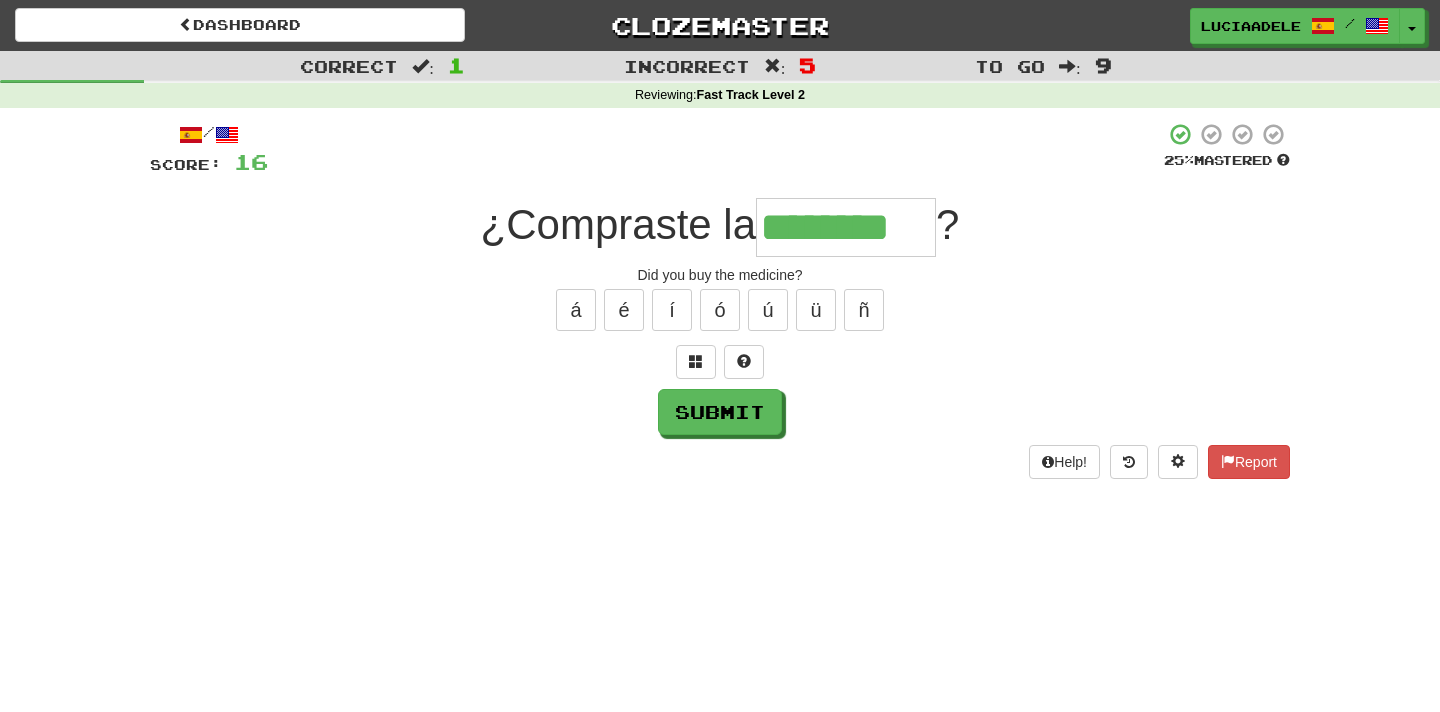 type on "********" 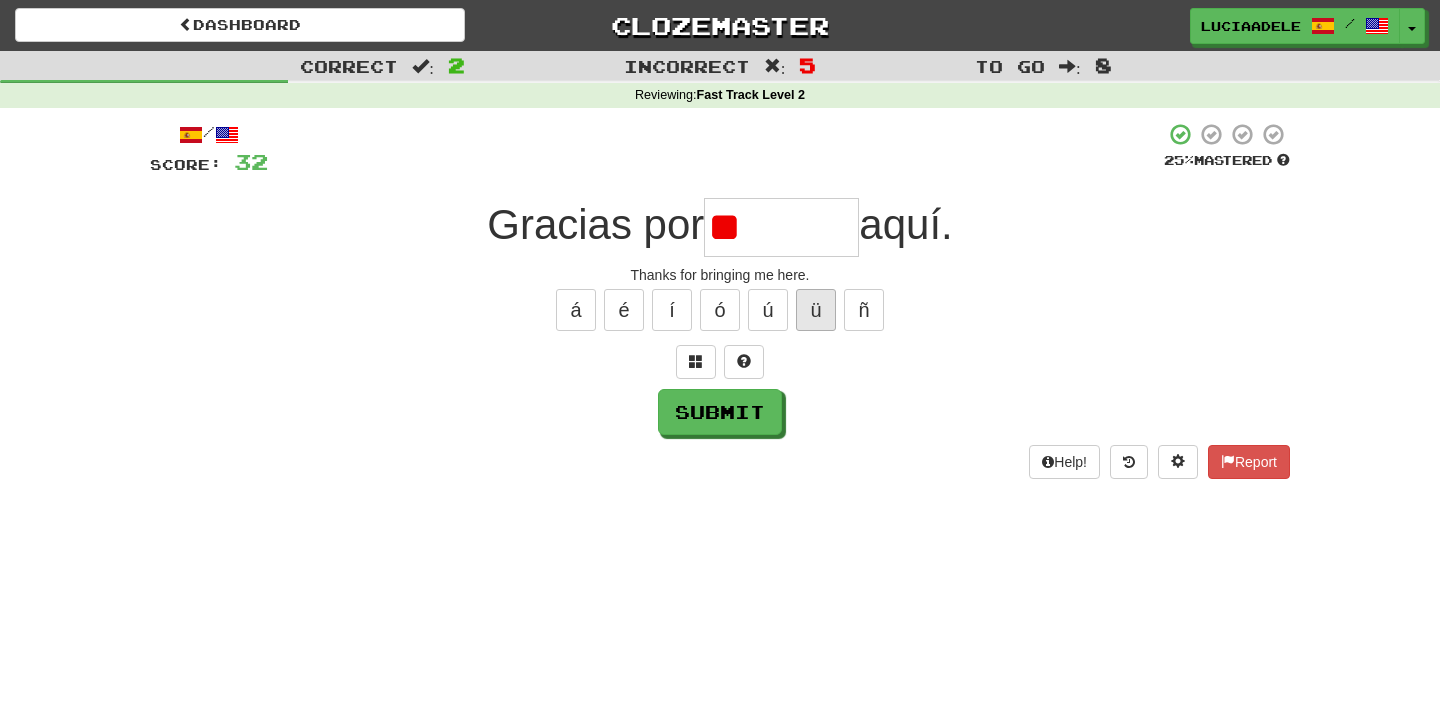 type on "*" 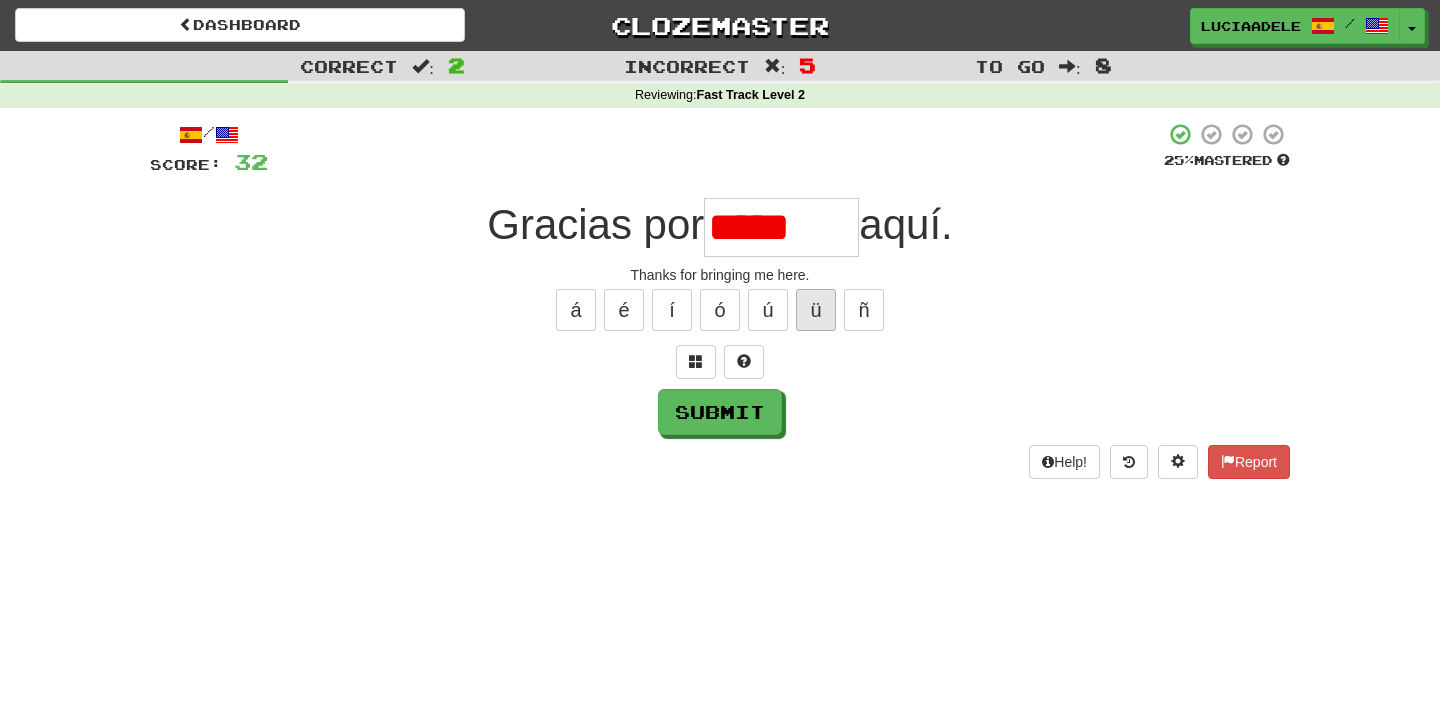 type on "*******" 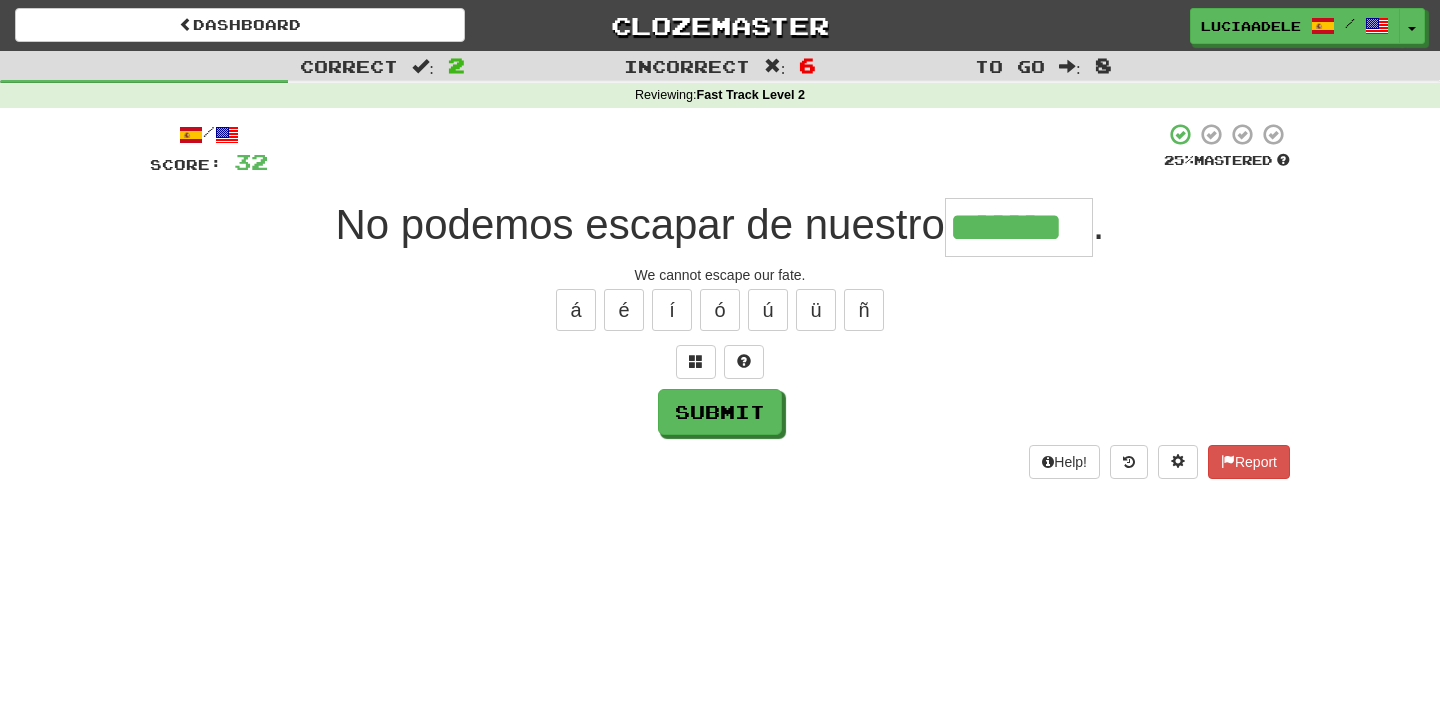 type on "*******" 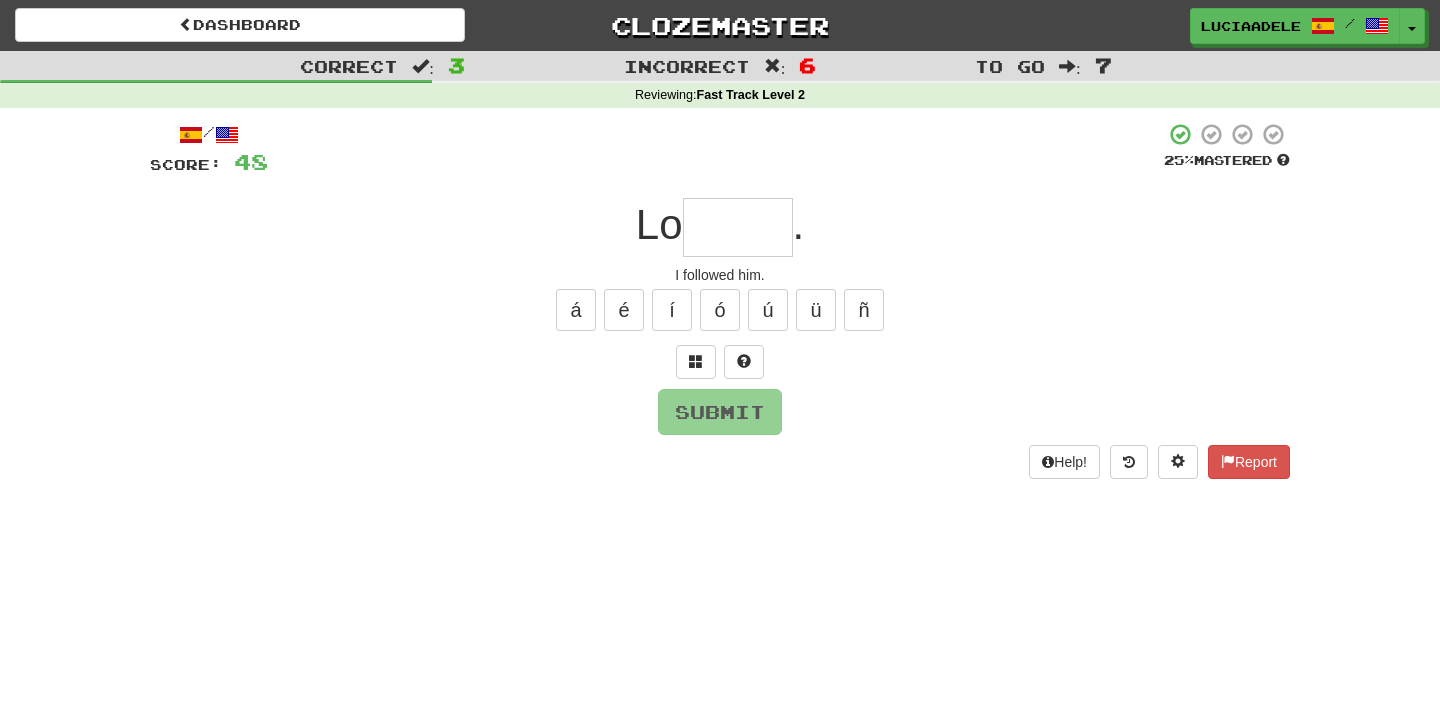 type on "*" 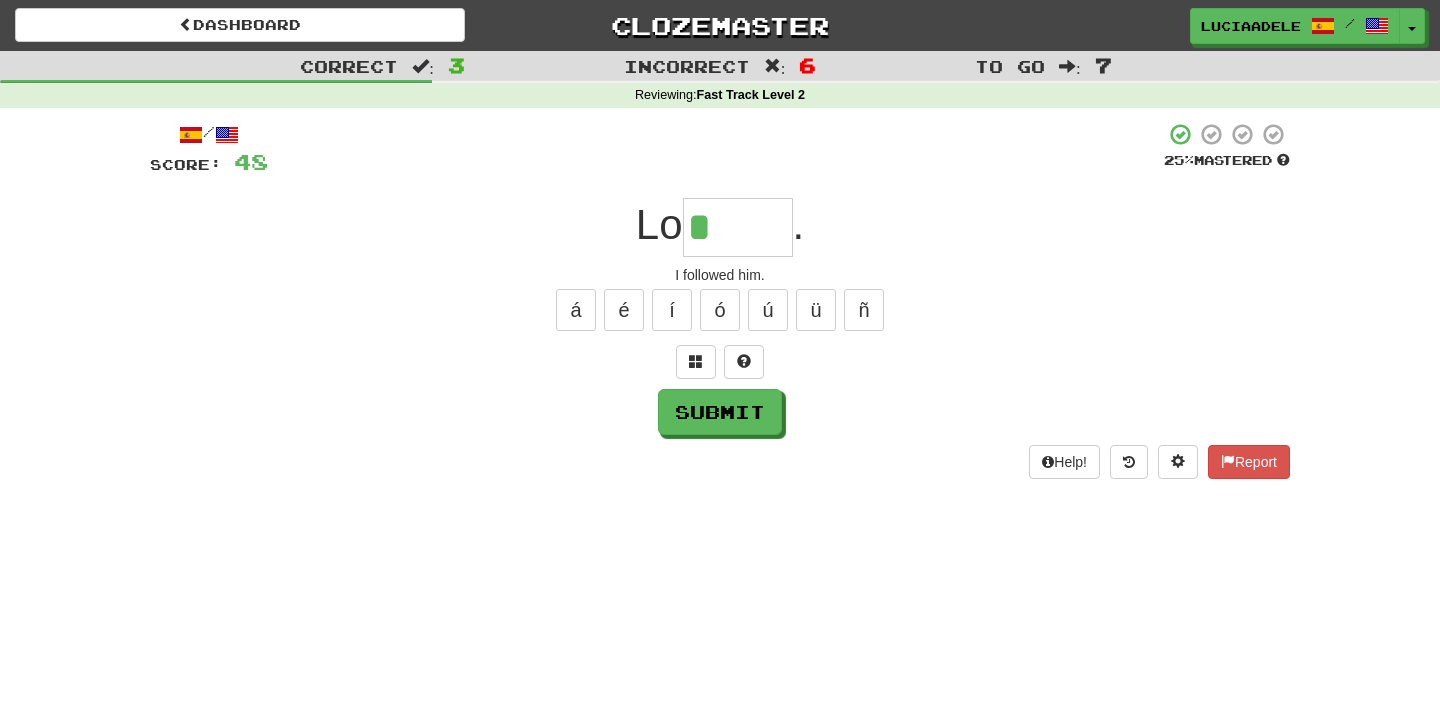 type on "*****" 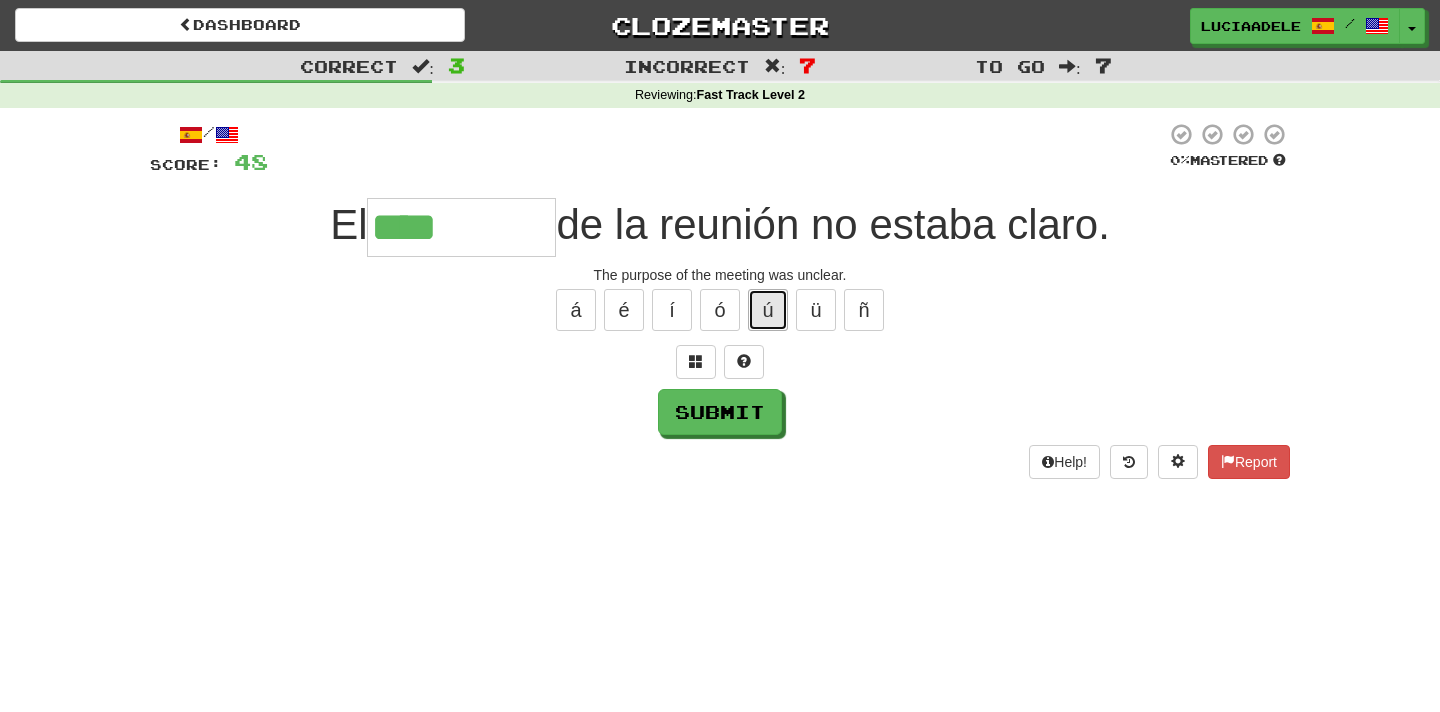 click on "ú" at bounding box center (768, 310) 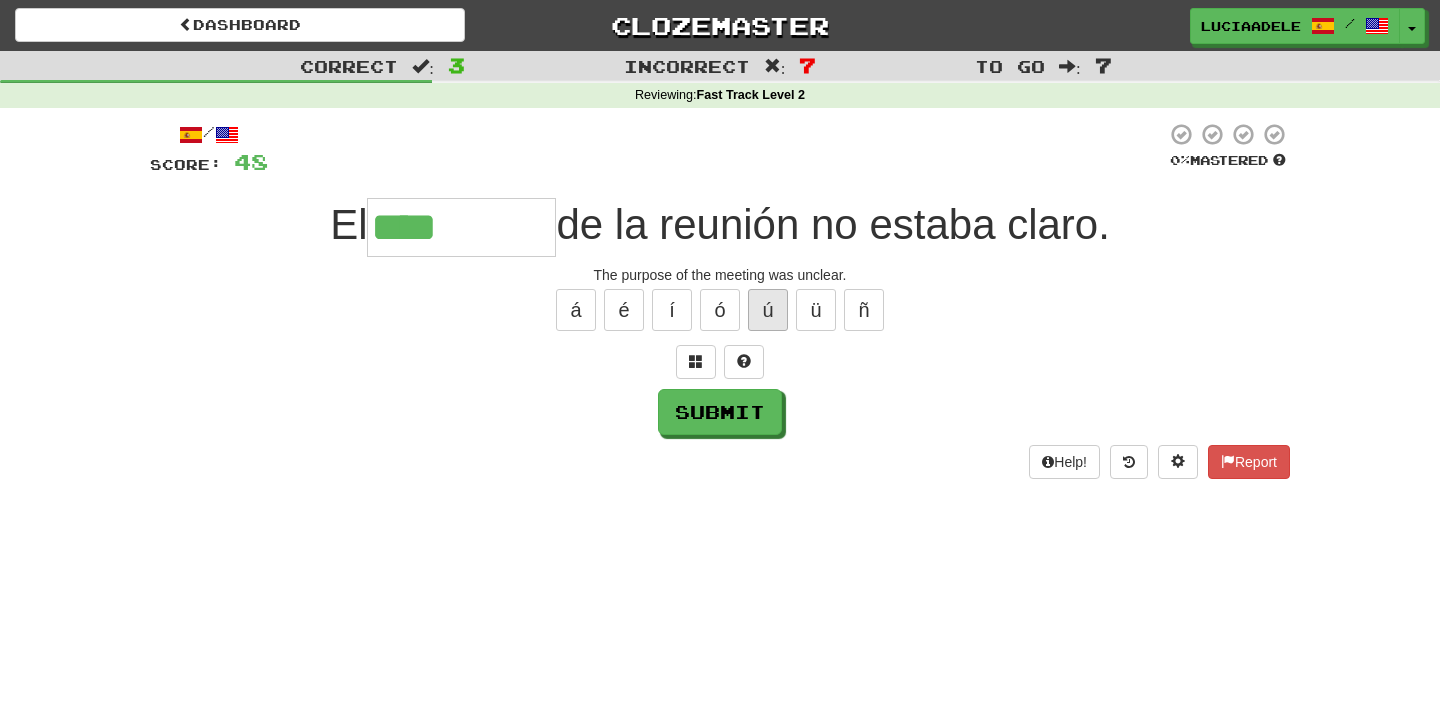 type on "*****" 